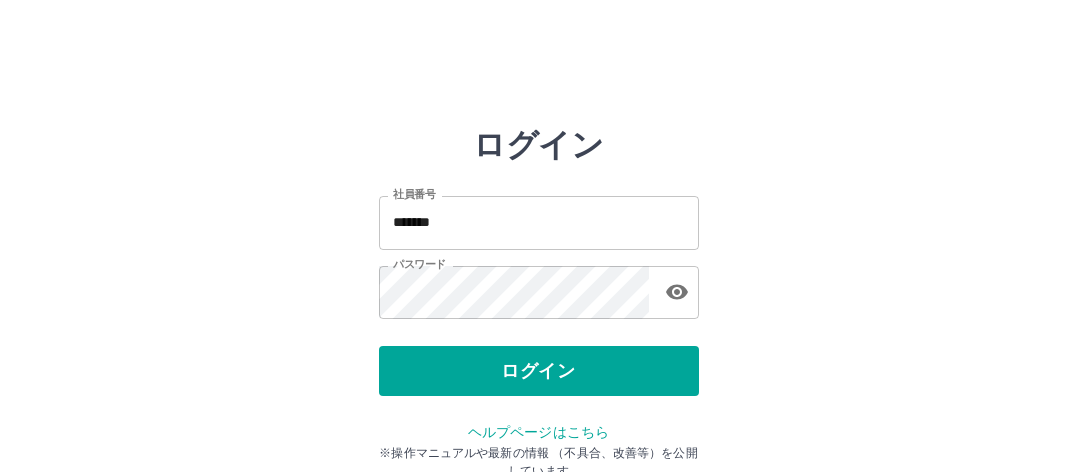 scroll, scrollTop: 0, scrollLeft: 0, axis: both 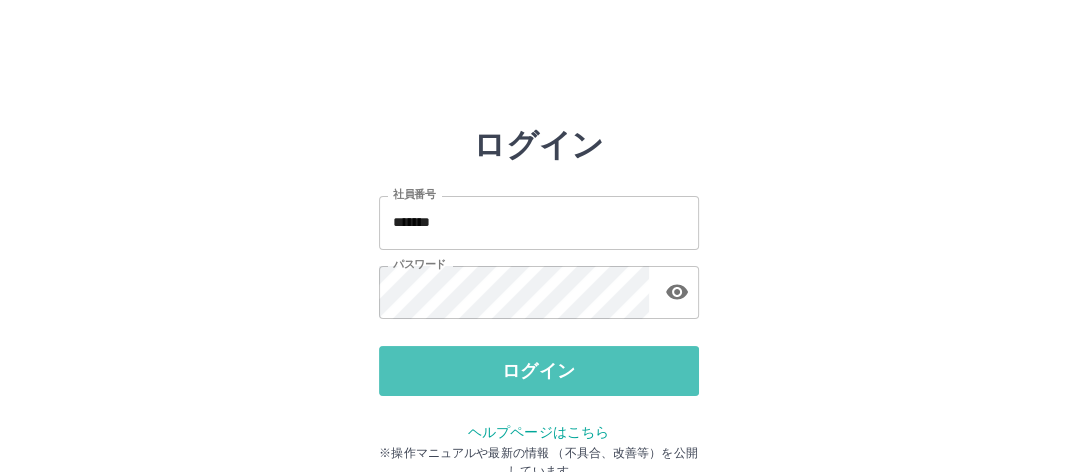 click on "ログイン" at bounding box center [539, 371] 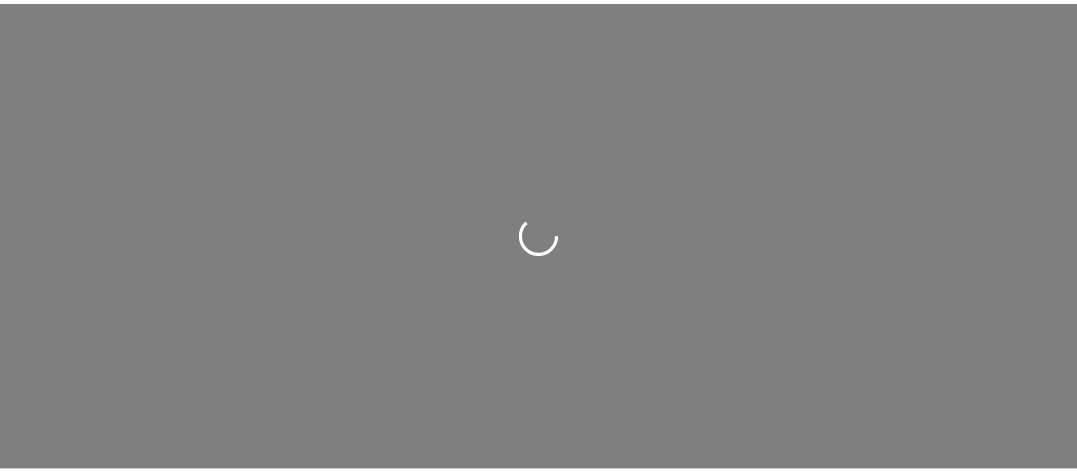 scroll, scrollTop: 0, scrollLeft: 0, axis: both 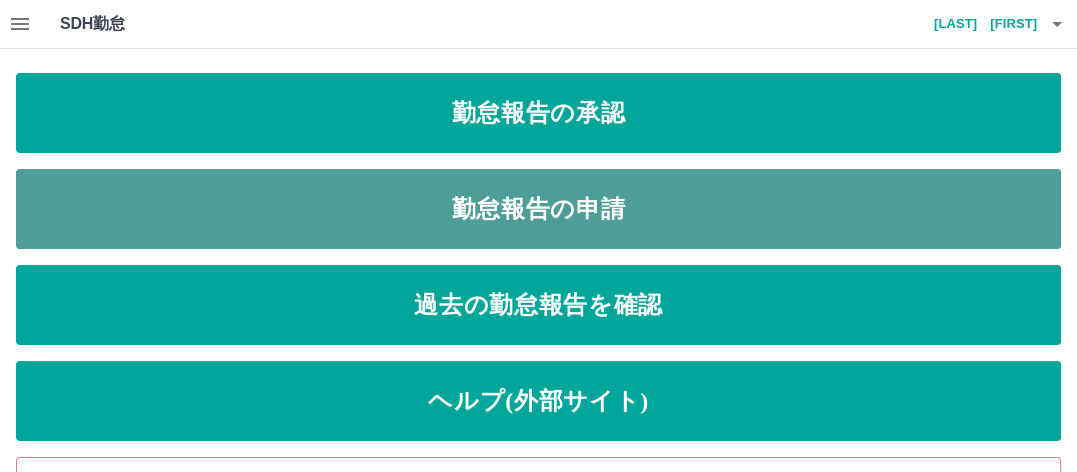 click on "勤怠報告の申請" at bounding box center (538, 209) 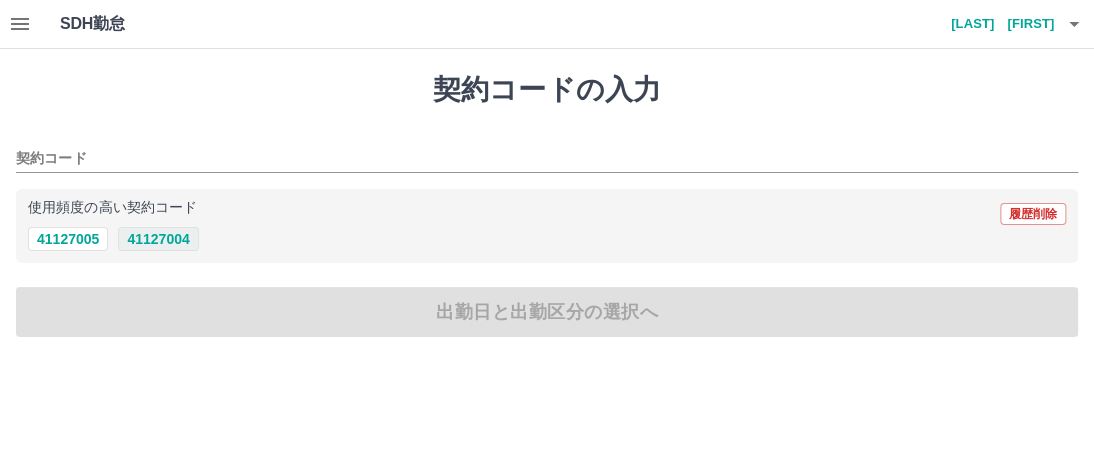 click on "41127004" at bounding box center [158, 239] 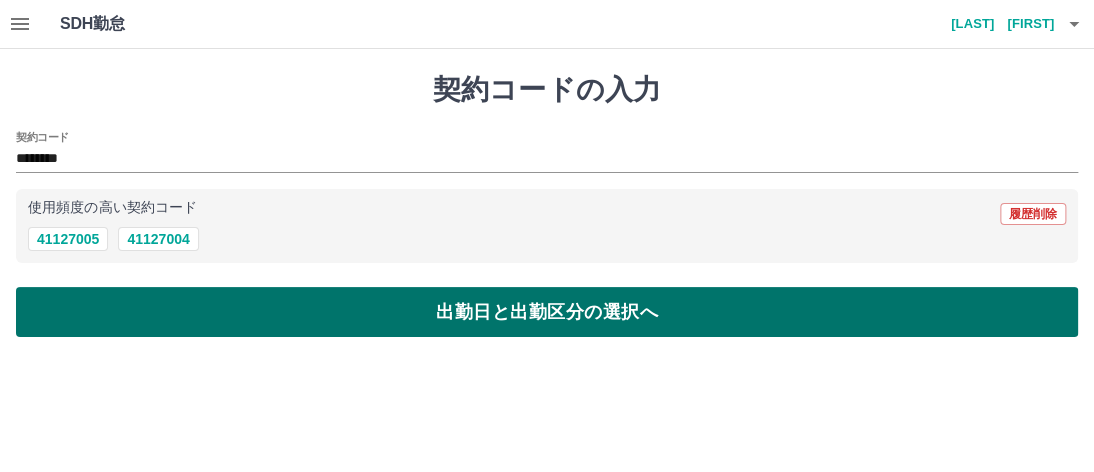 click on "出勤日と出勤区分の選択へ" at bounding box center (547, 312) 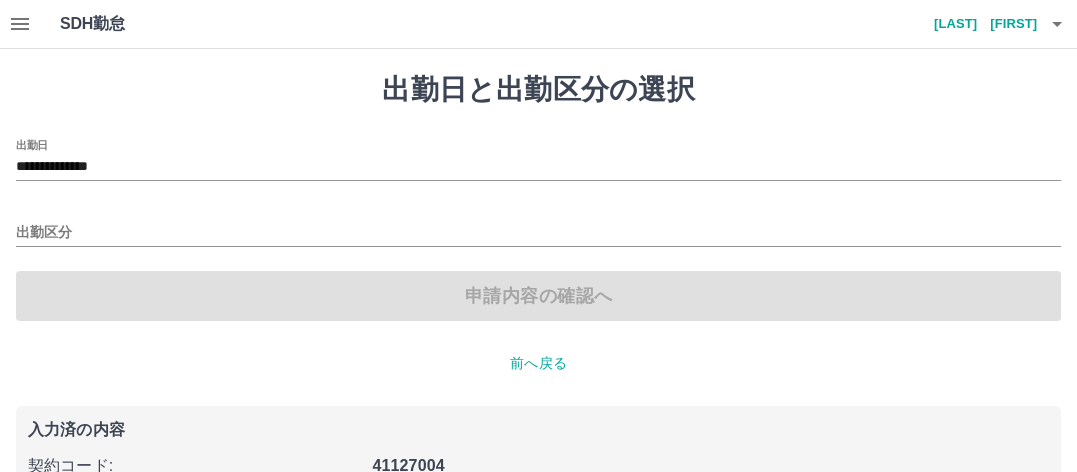 click on "出勤区分" at bounding box center [538, 226] 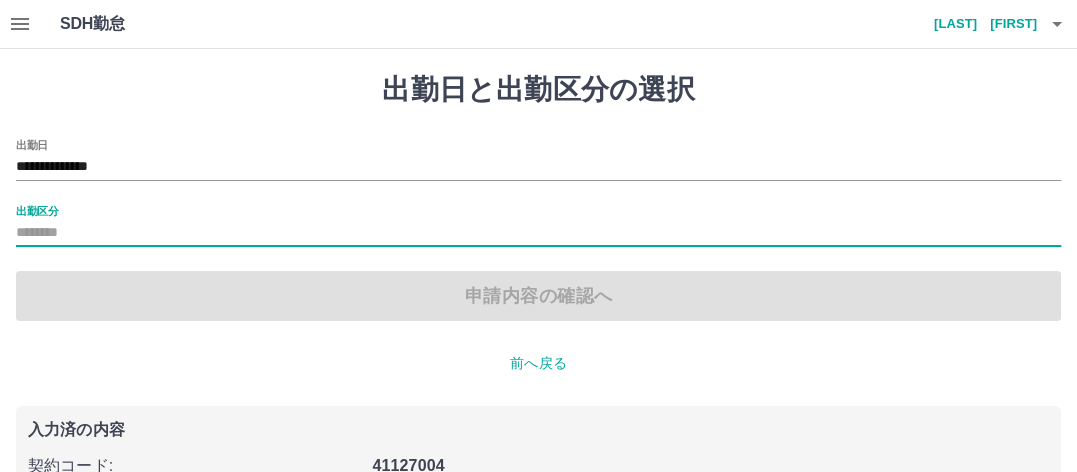 click on "出勤区分" at bounding box center [538, 233] 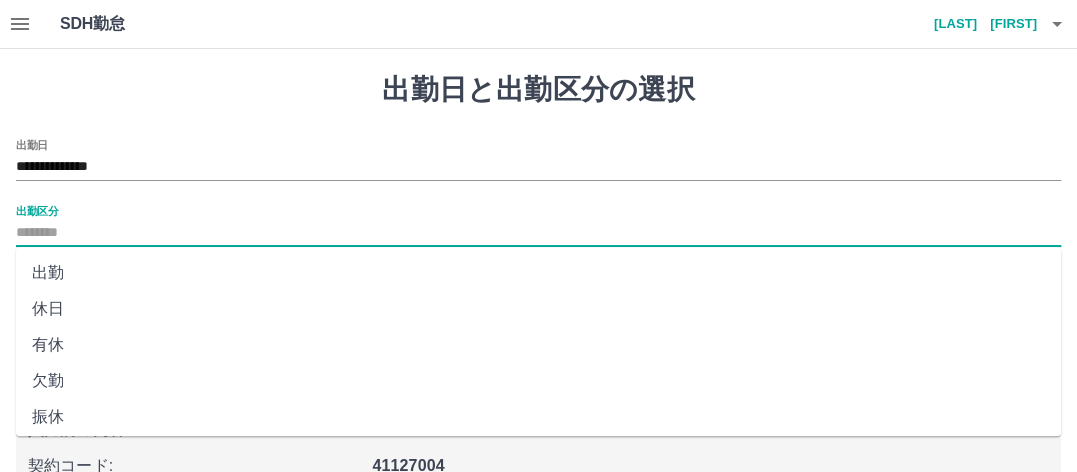 click on "出勤区分" at bounding box center (538, 233) 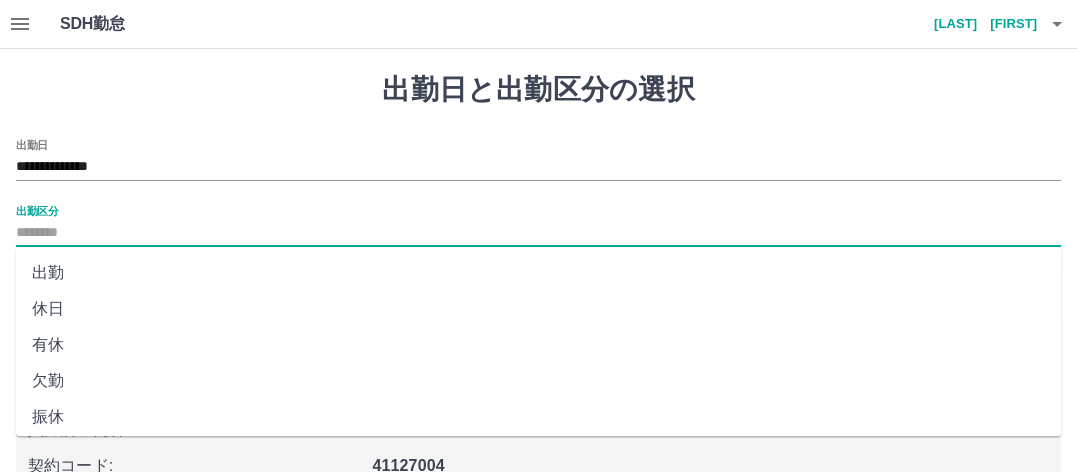 click on "出勤" at bounding box center (538, 273) 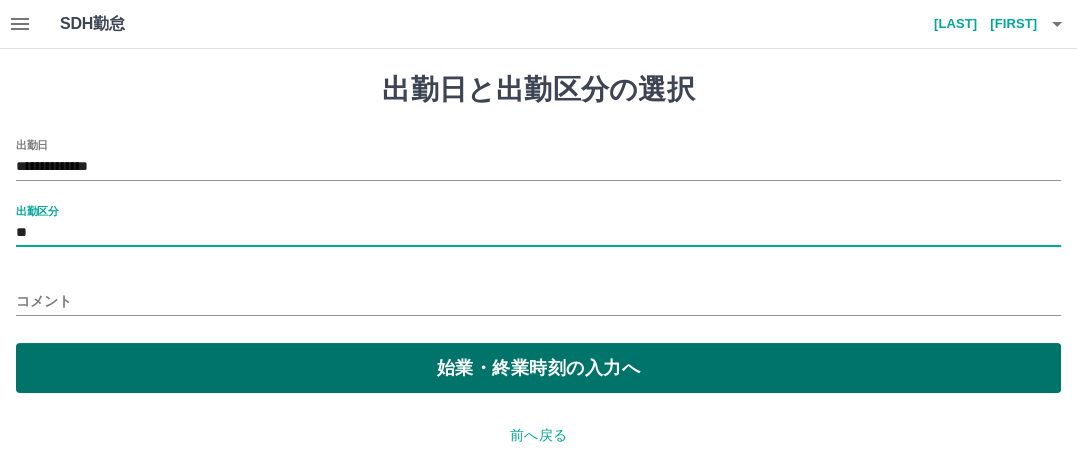 click on "始業・終業時刻の入力へ" at bounding box center (538, 368) 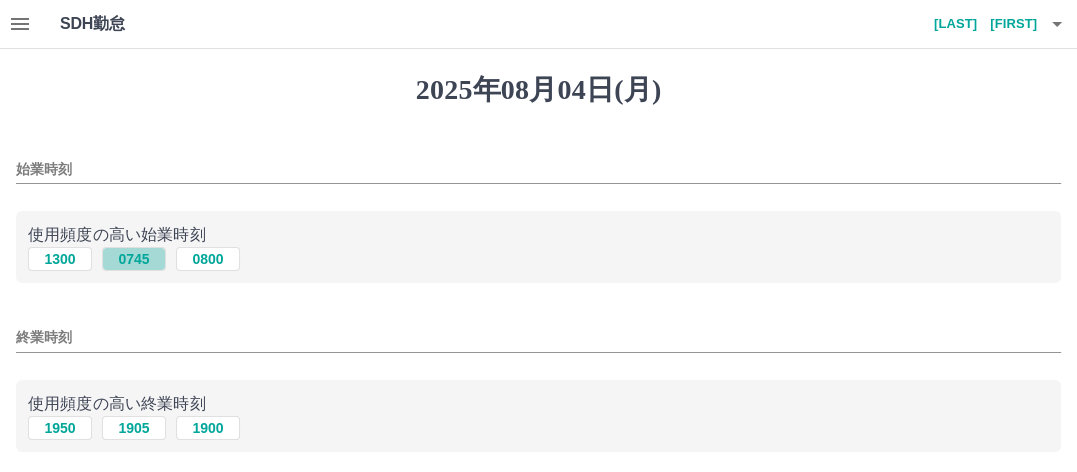 click on "0745" at bounding box center (134, 259) 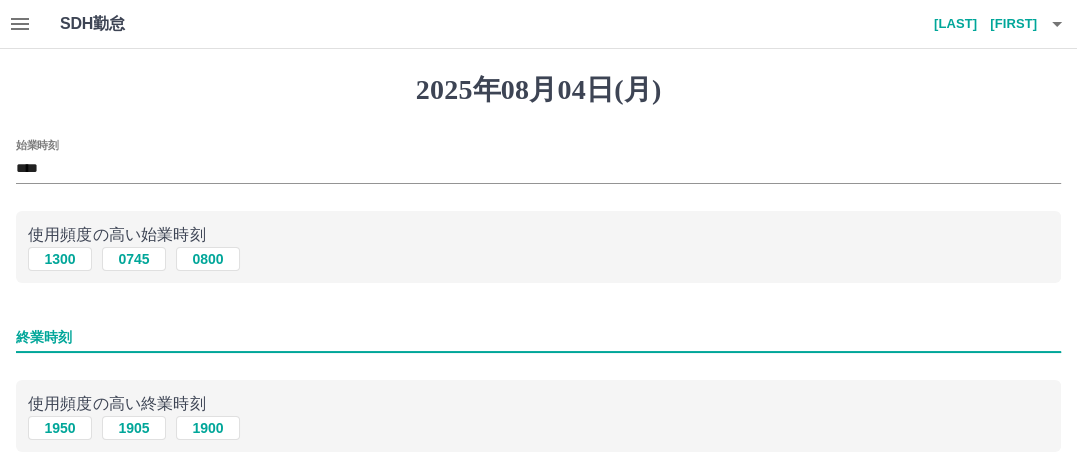 click on "終業時刻" at bounding box center [538, 337] 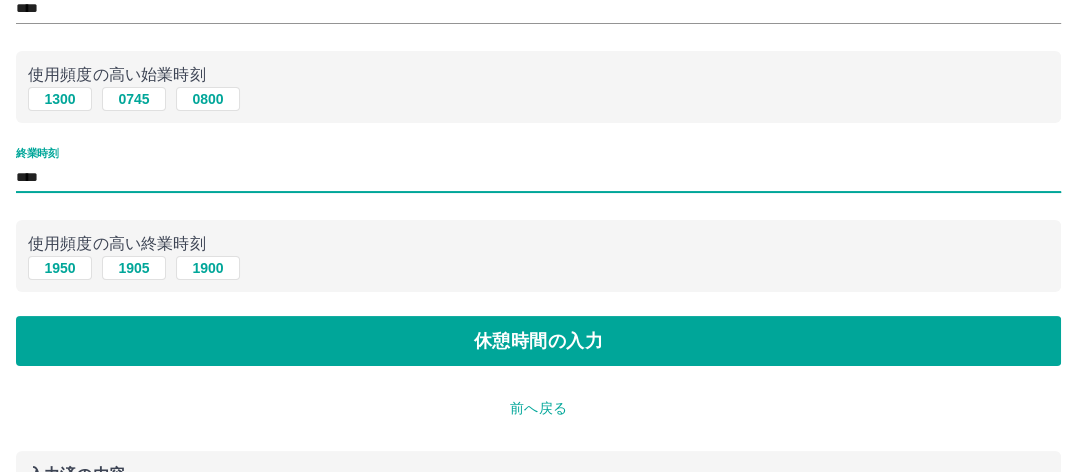 scroll, scrollTop: 200, scrollLeft: 0, axis: vertical 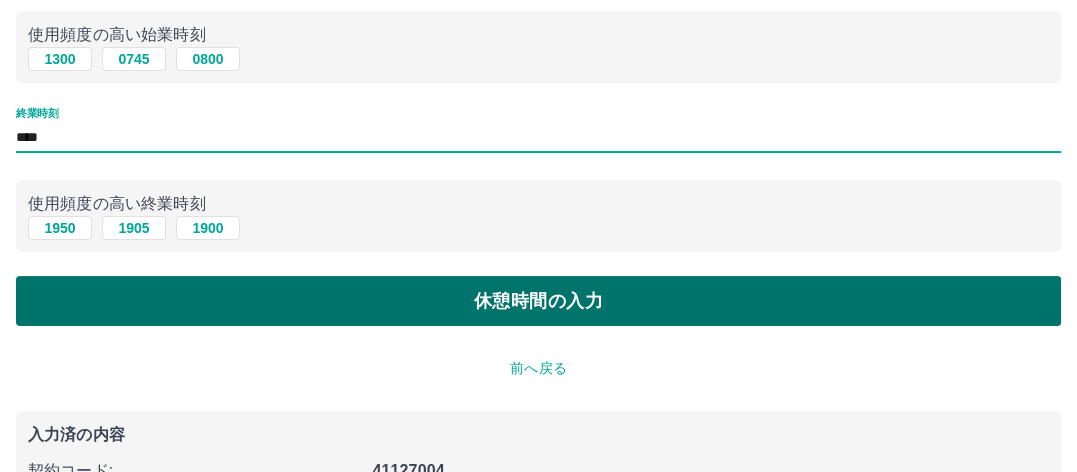 type on "****" 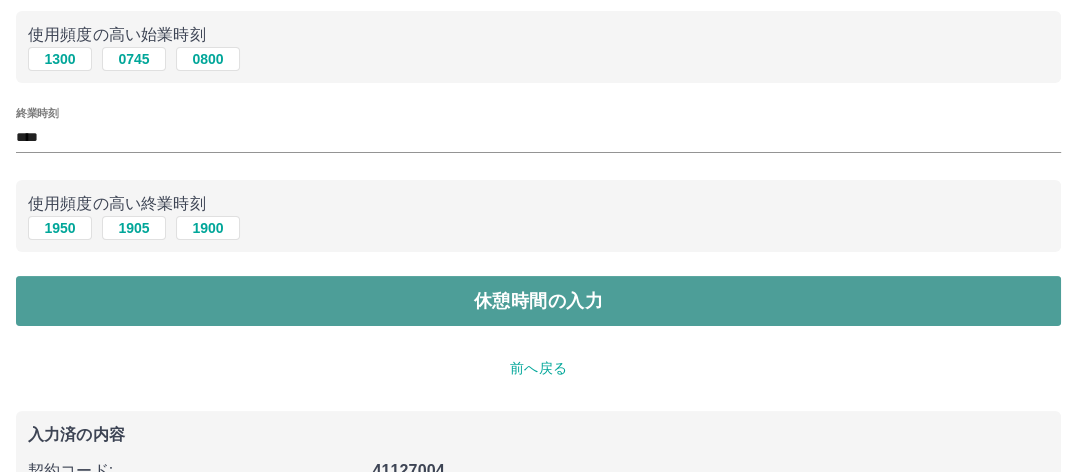 click on "休憩時間の入力" at bounding box center [538, 301] 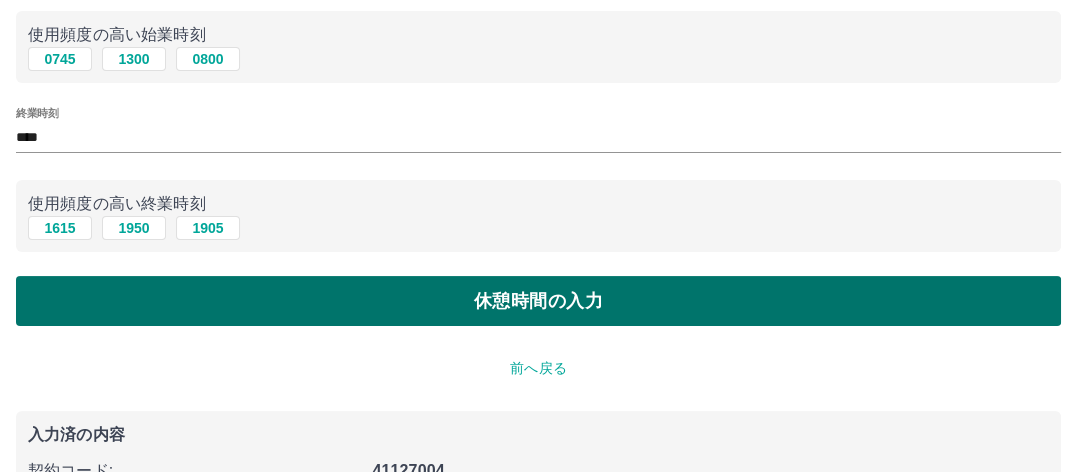 scroll, scrollTop: 0, scrollLeft: 0, axis: both 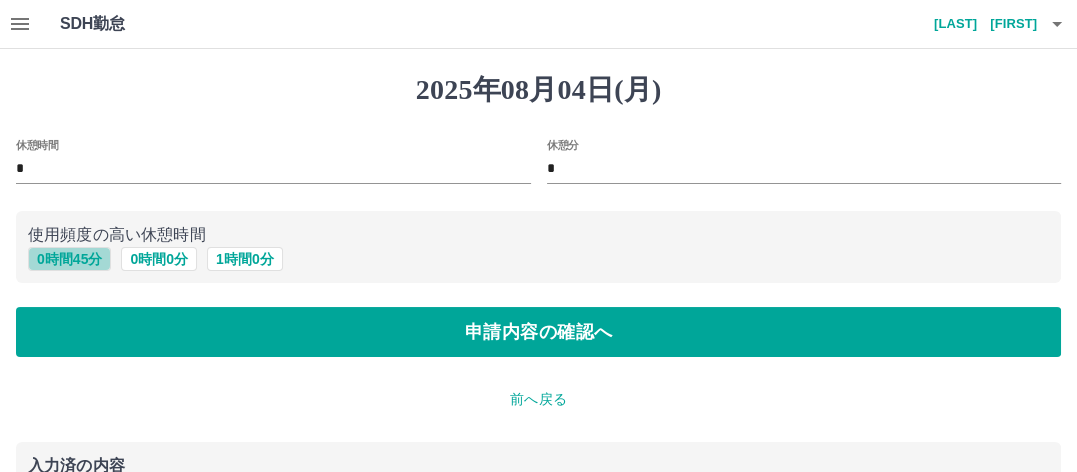 click on "0 時間 45 分" at bounding box center (69, 259) 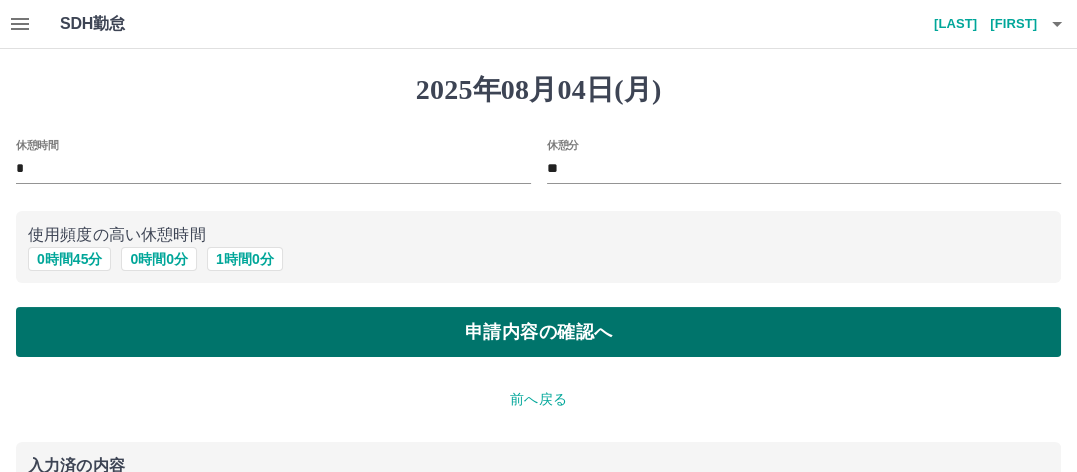 click on "申請内容の確認へ" at bounding box center [538, 332] 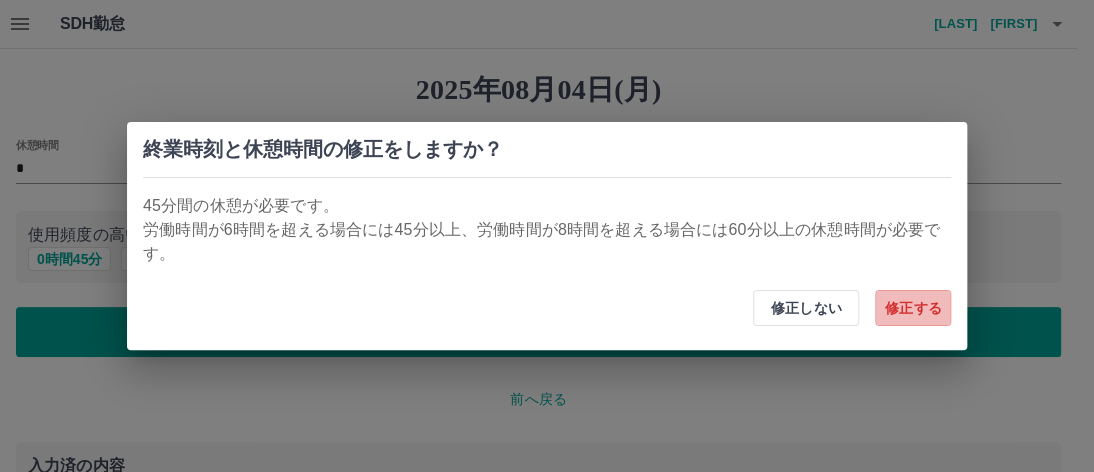 click on "修正する" at bounding box center (913, 308) 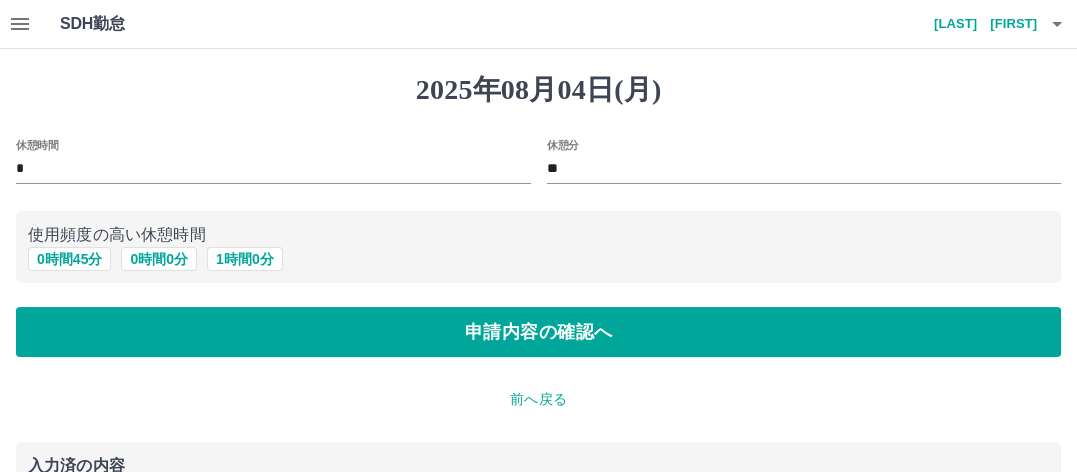 click on "前へ戻る" at bounding box center (538, 399) 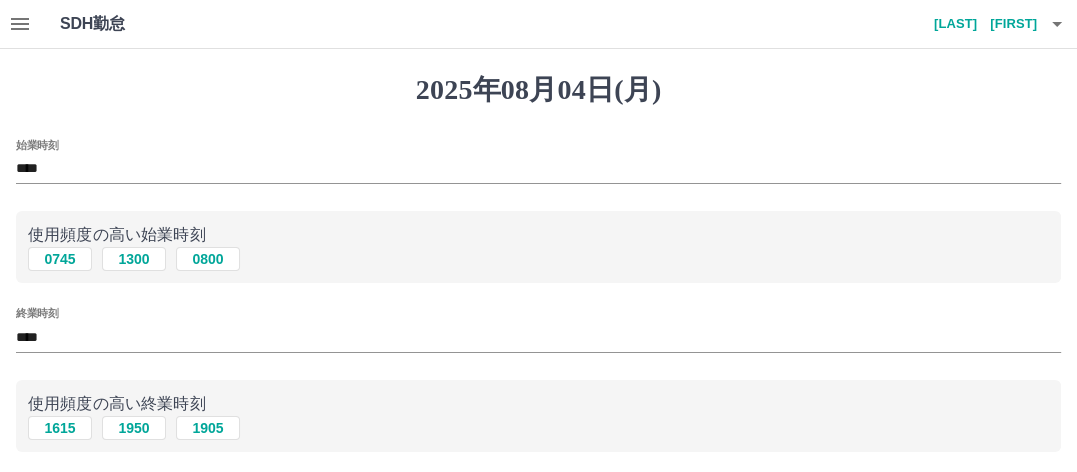 click on "****" at bounding box center [538, 337] 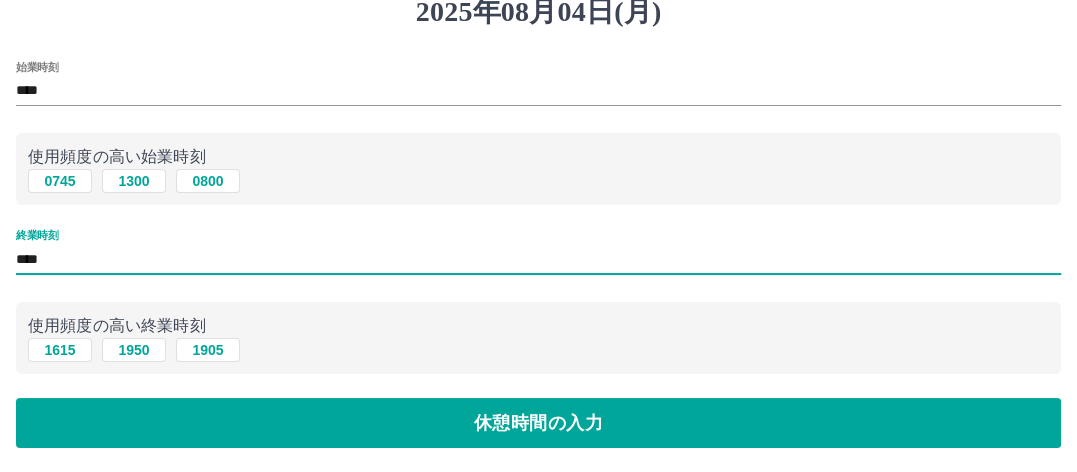 scroll, scrollTop: 200, scrollLeft: 0, axis: vertical 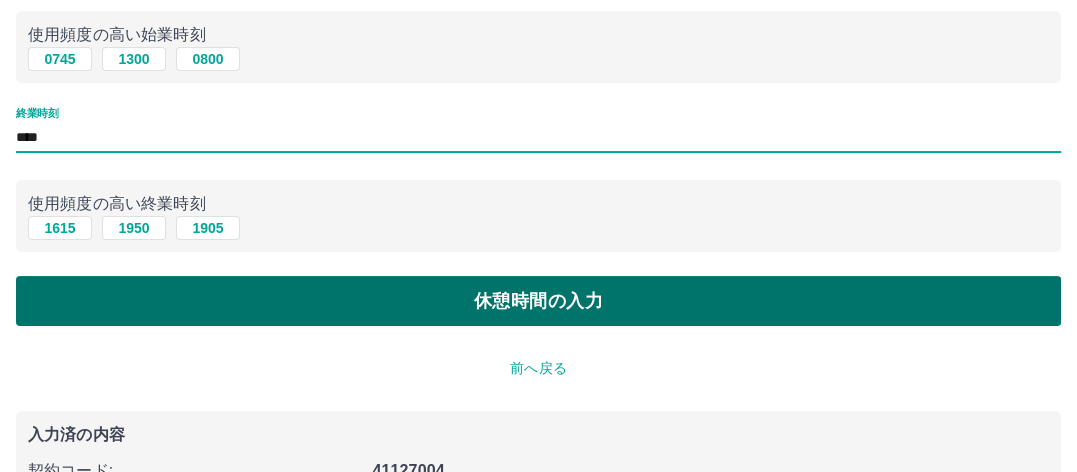 type on "****" 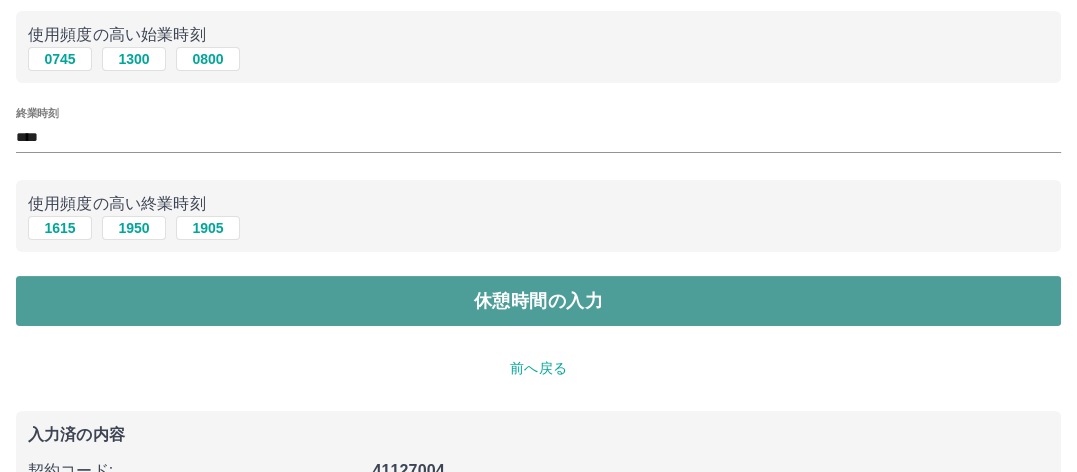 click on "休憩時間の入力" at bounding box center (538, 301) 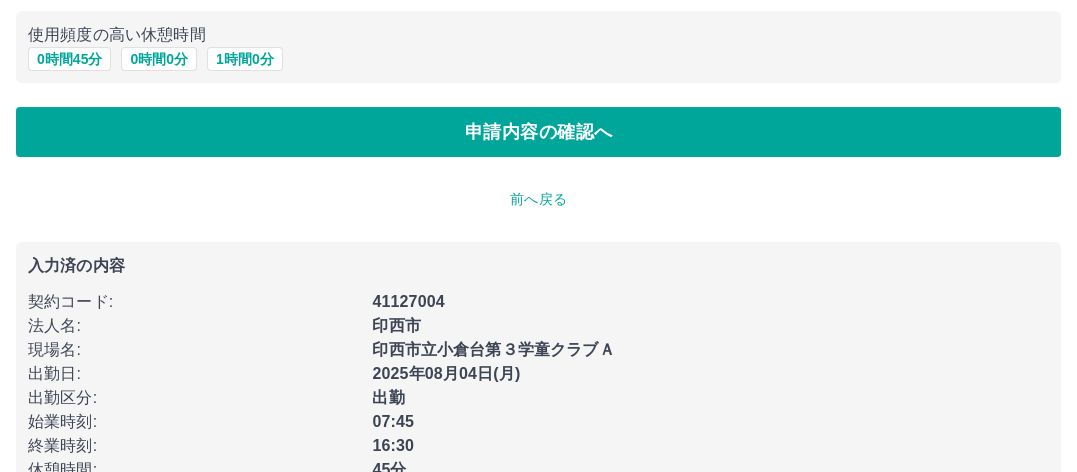 scroll, scrollTop: 0, scrollLeft: 0, axis: both 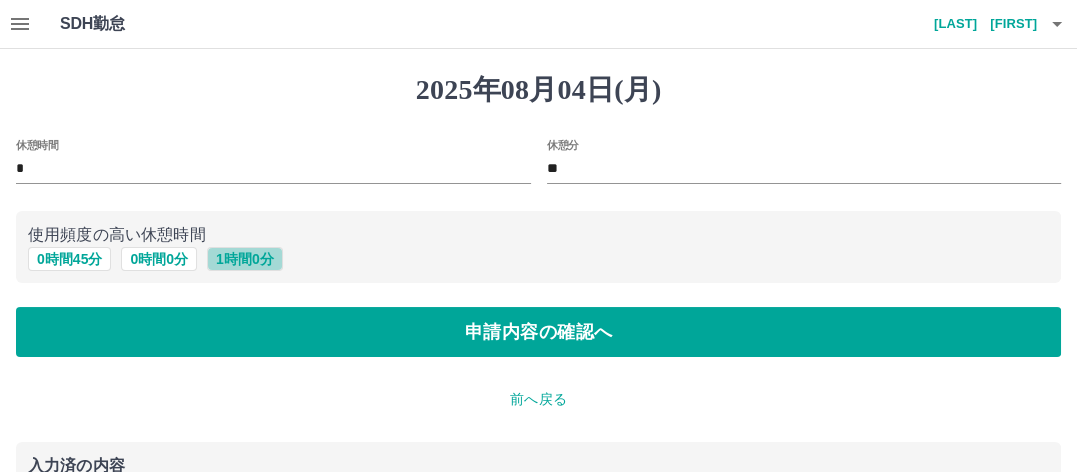 click on "1 時間 0 分" at bounding box center [245, 259] 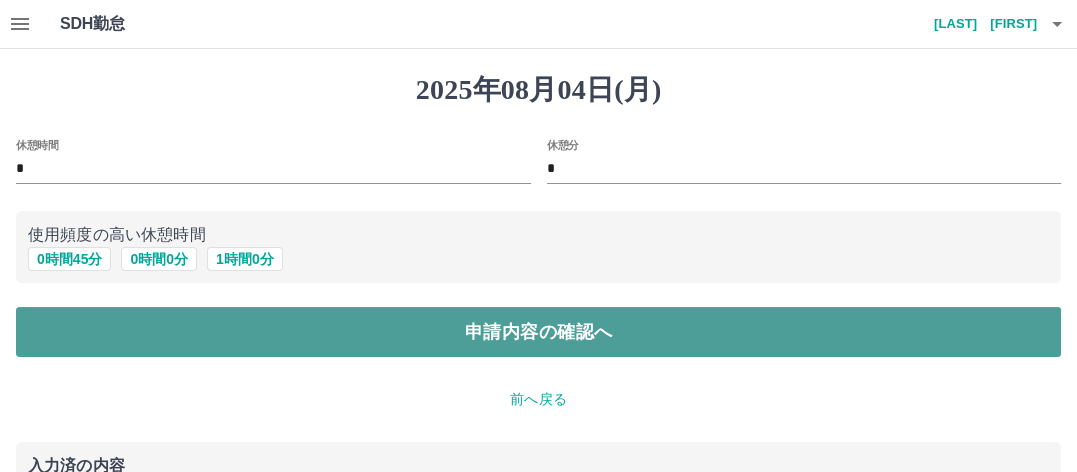click on "申請内容の確認へ" at bounding box center (538, 332) 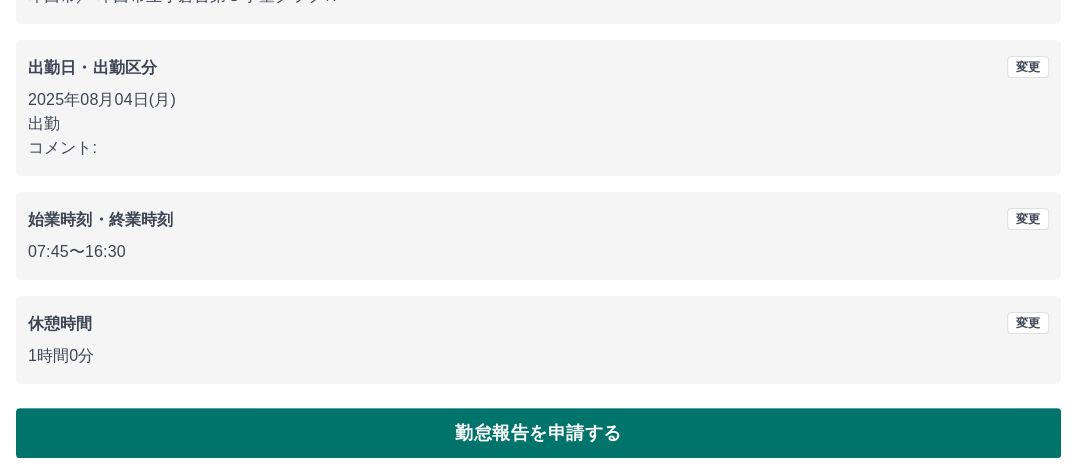 scroll, scrollTop: 276, scrollLeft: 0, axis: vertical 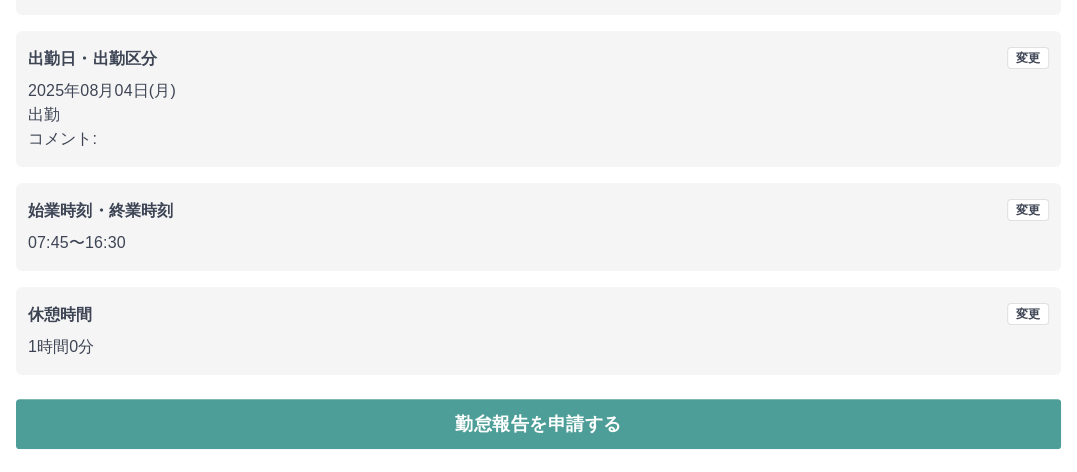 click on "勤怠報告を申請する" at bounding box center [538, 424] 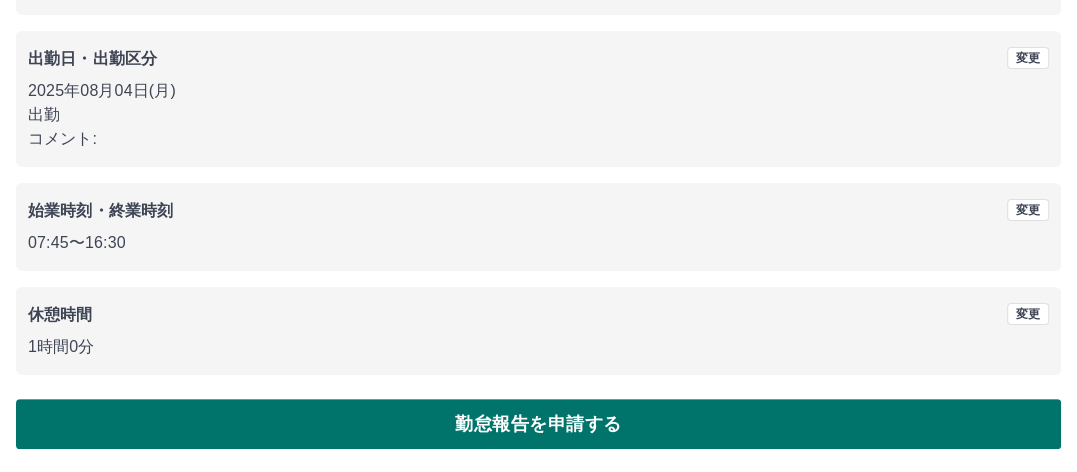 scroll, scrollTop: 0, scrollLeft: 0, axis: both 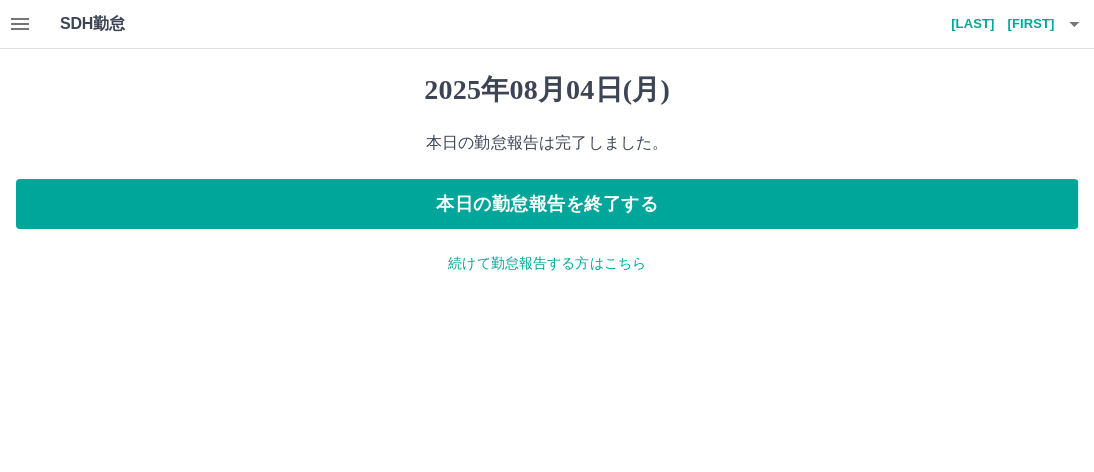 click on "続けて勤怠報告する方はこちら" at bounding box center [547, 263] 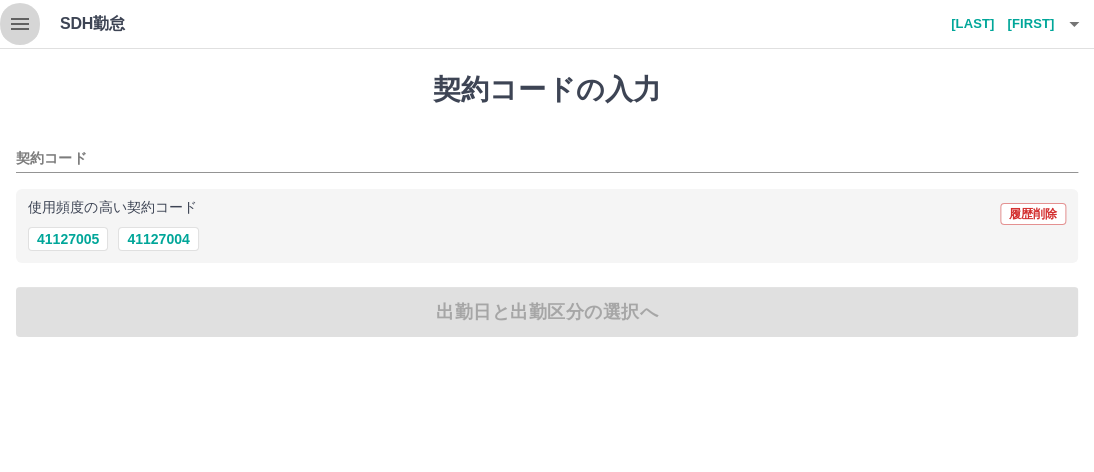 click 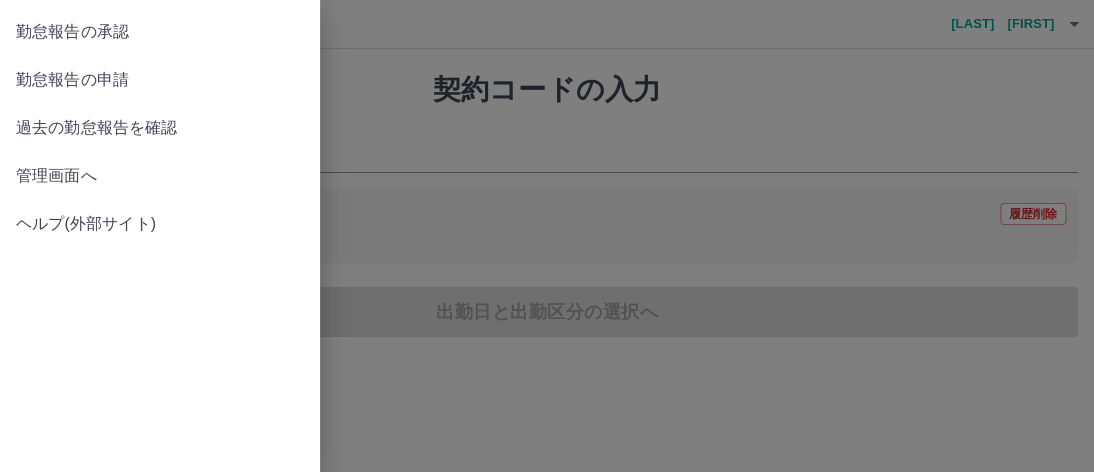 click on "勤怠報告の承認" at bounding box center [160, 32] 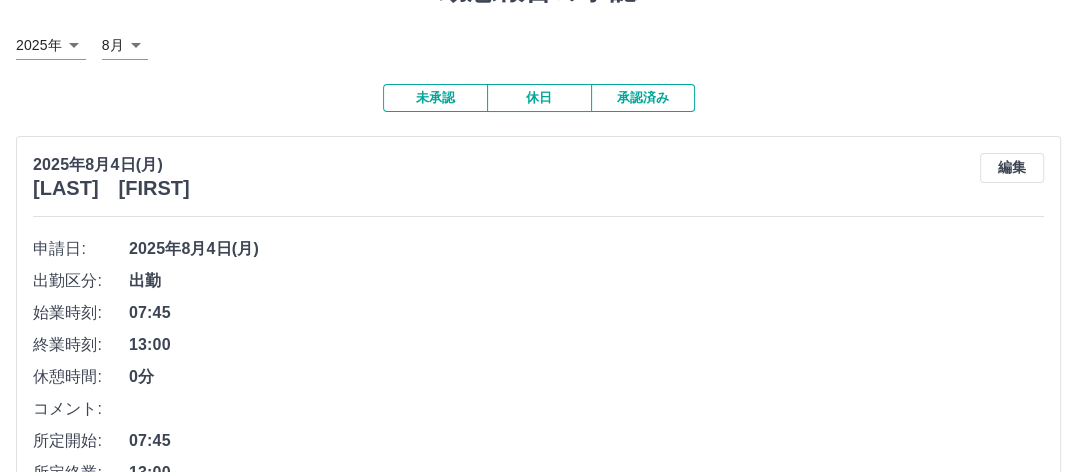 scroll, scrollTop: 400, scrollLeft: 0, axis: vertical 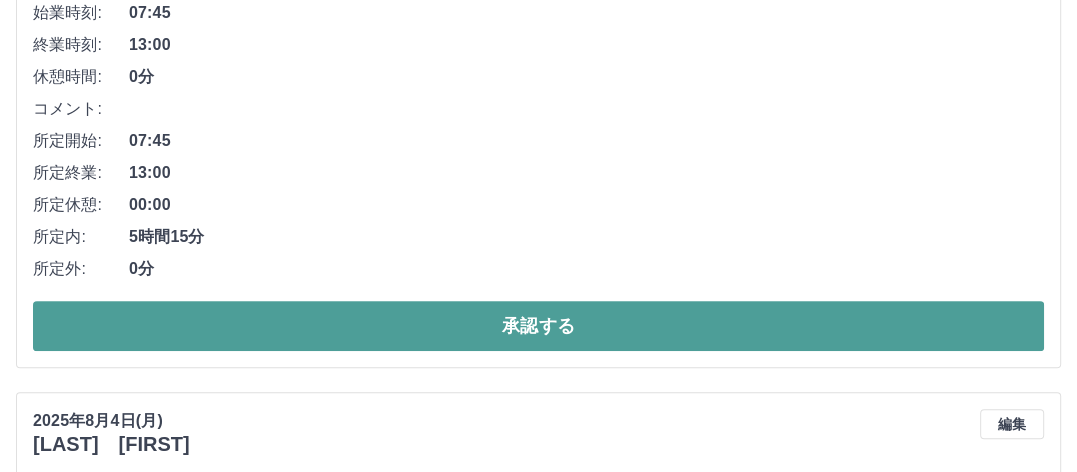 click on "承認する" at bounding box center [538, 326] 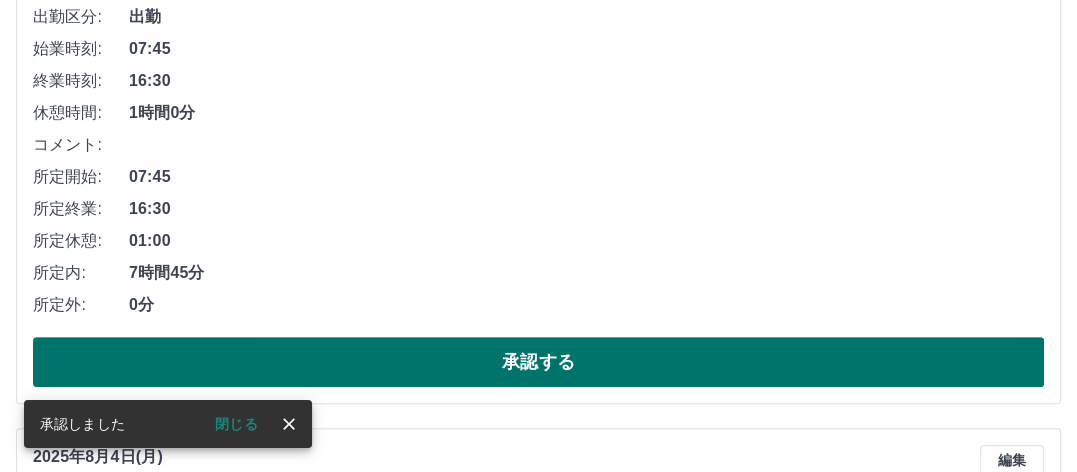 scroll, scrollTop: 400, scrollLeft: 0, axis: vertical 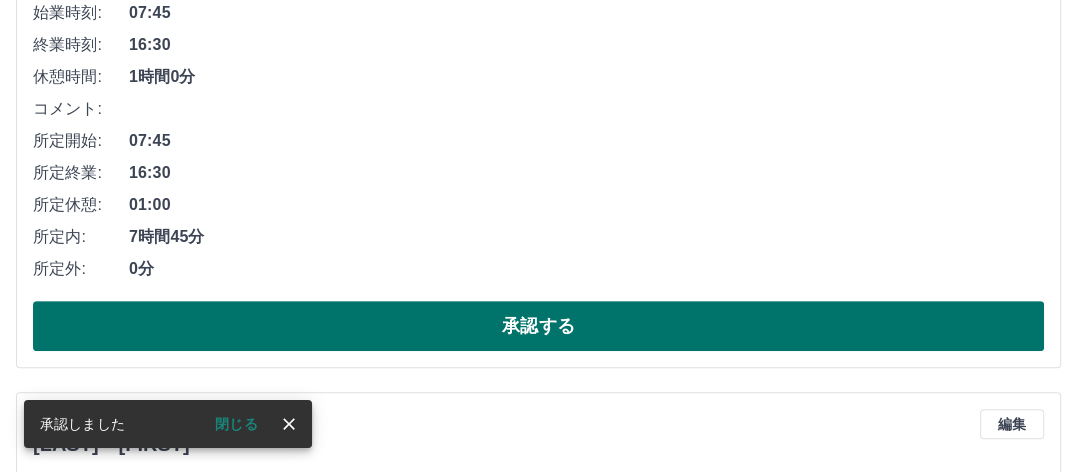 click on "承認する" at bounding box center [538, 326] 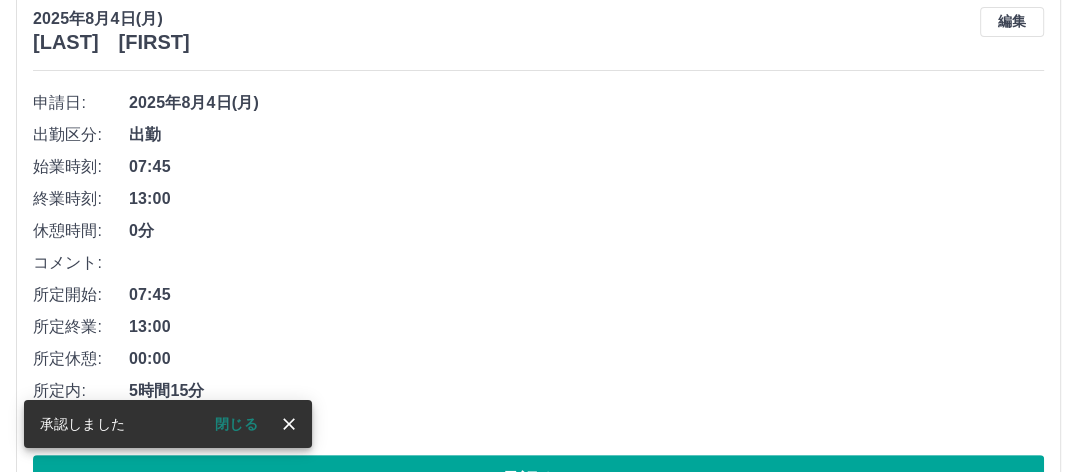 scroll, scrollTop: 300, scrollLeft: 0, axis: vertical 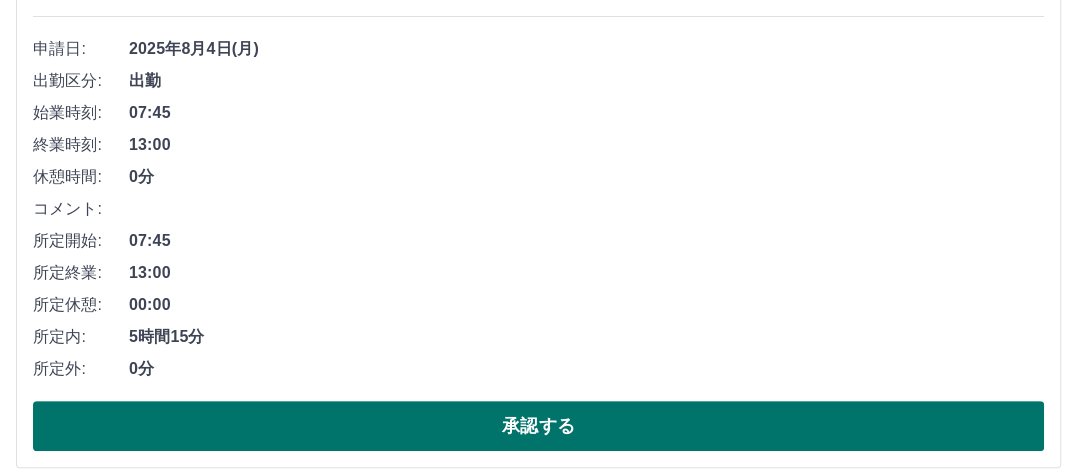 click on "承認する" at bounding box center (538, 426) 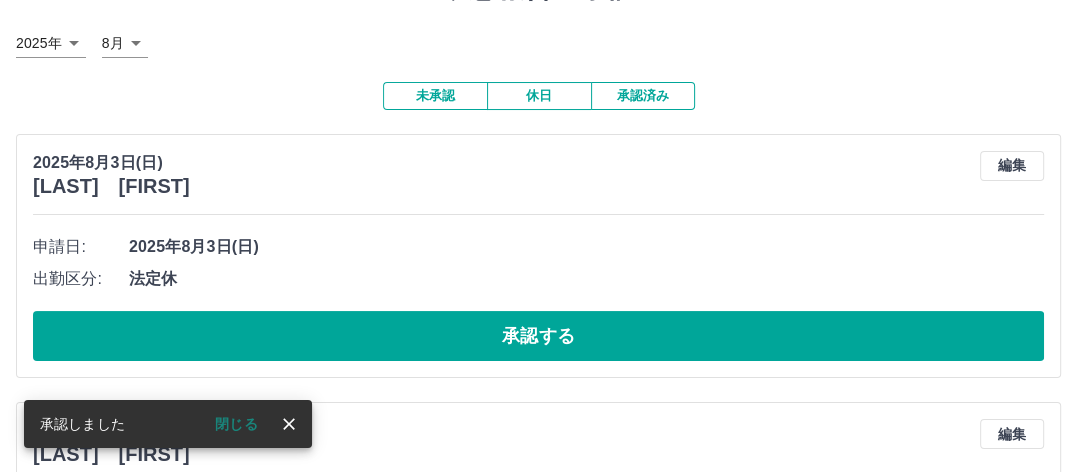 scroll, scrollTop: 100, scrollLeft: 0, axis: vertical 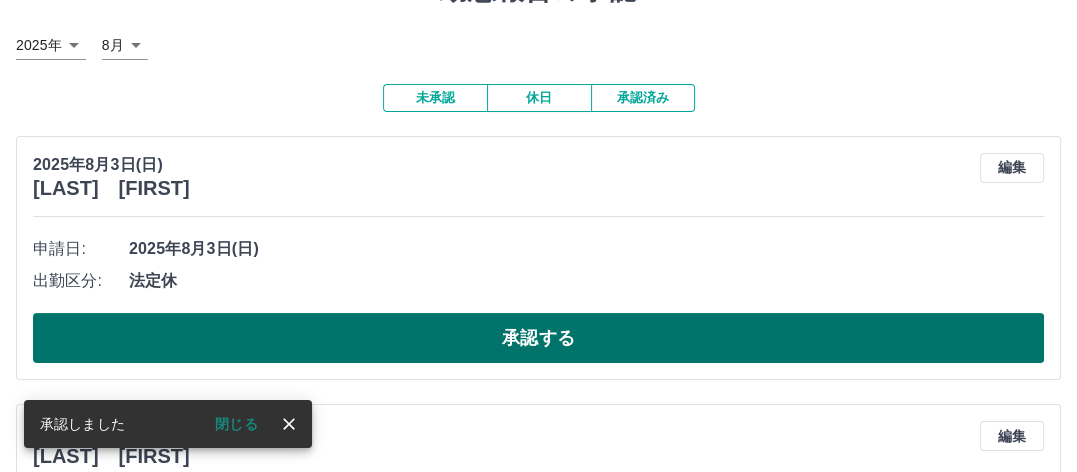click on "承認する" at bounding box center (538, 338) 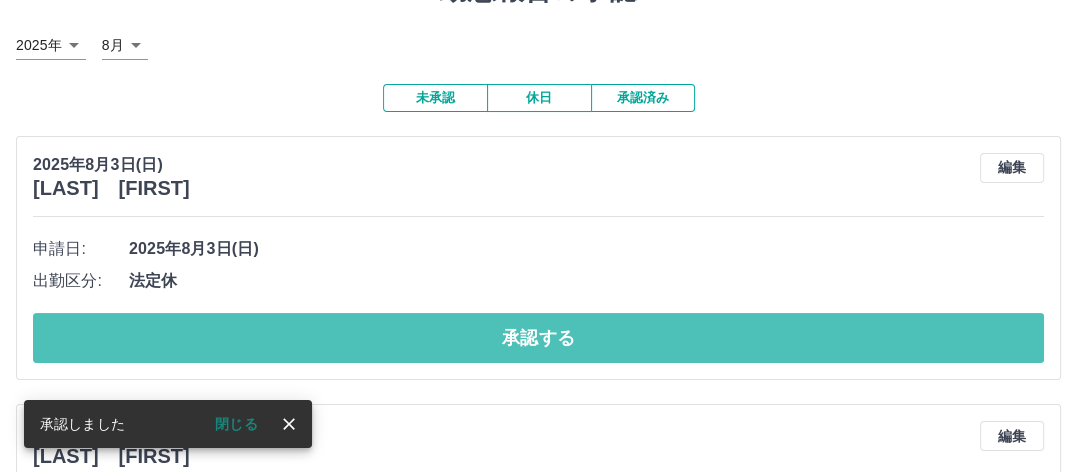 click on "承認する" at bounding box center [538, 338] 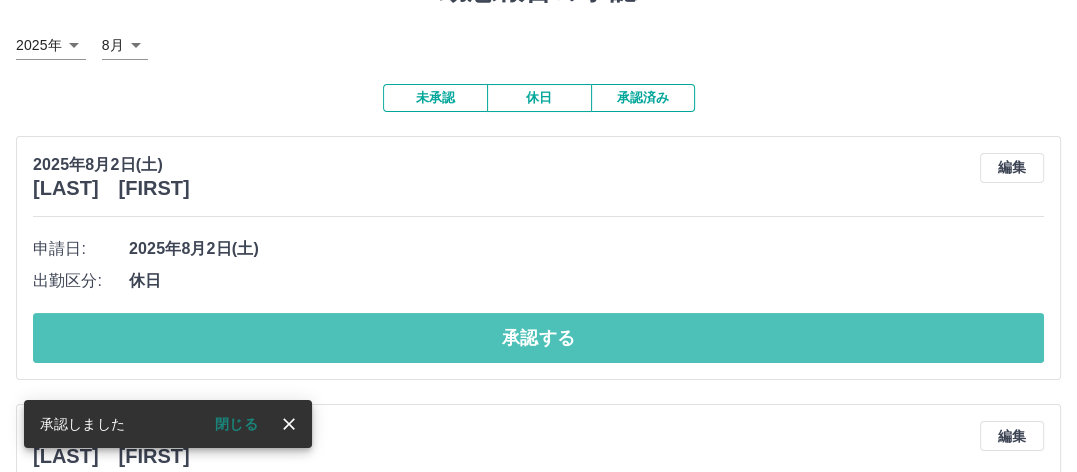 click on "承認する" at bounding box center (538, 338) 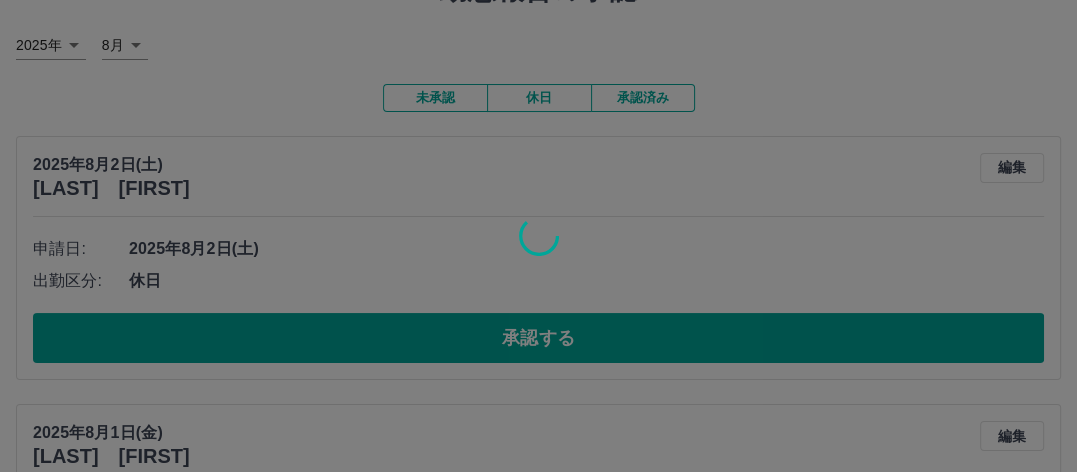 scroll, scrollTop: 34, scrollLeft: 0, axis: vertical 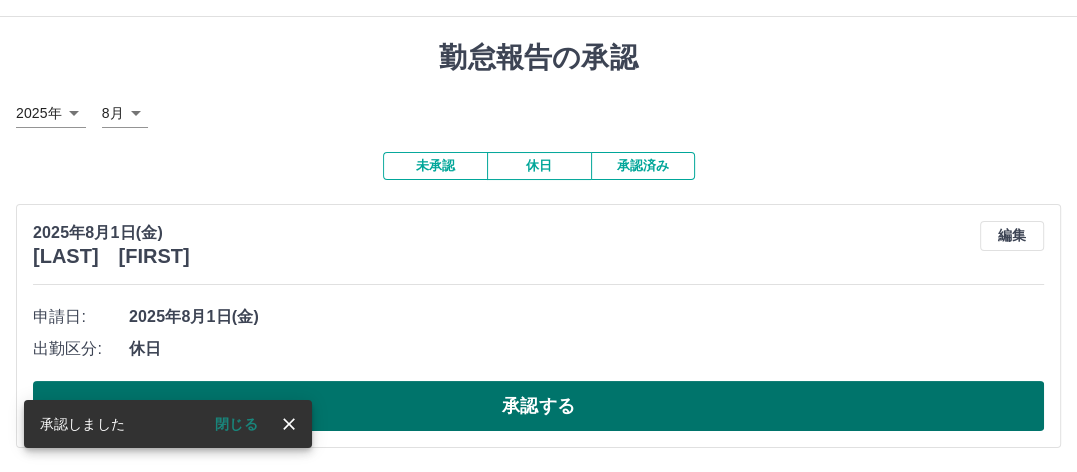 click on "承認する" at bounding box center [538, 406] 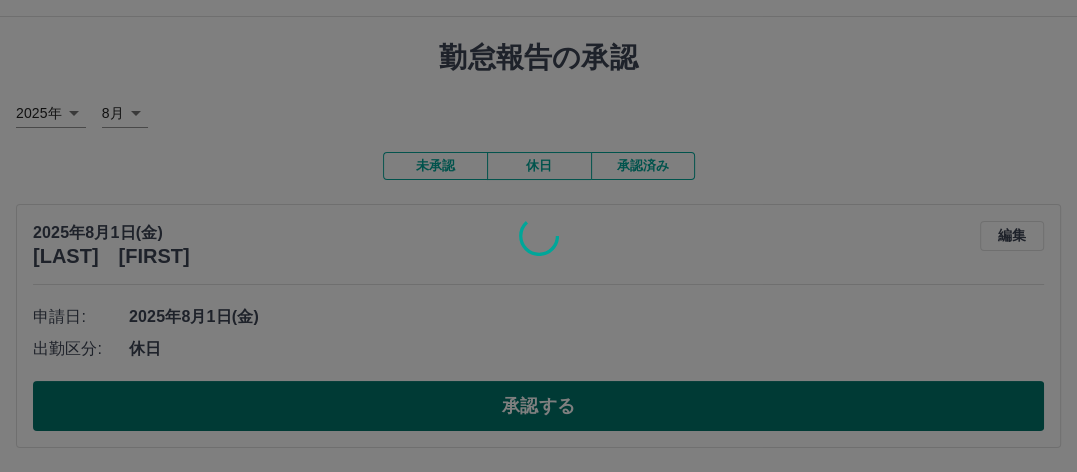 scroll, scrollTop: 0, scrollLeft: 0, axis: both 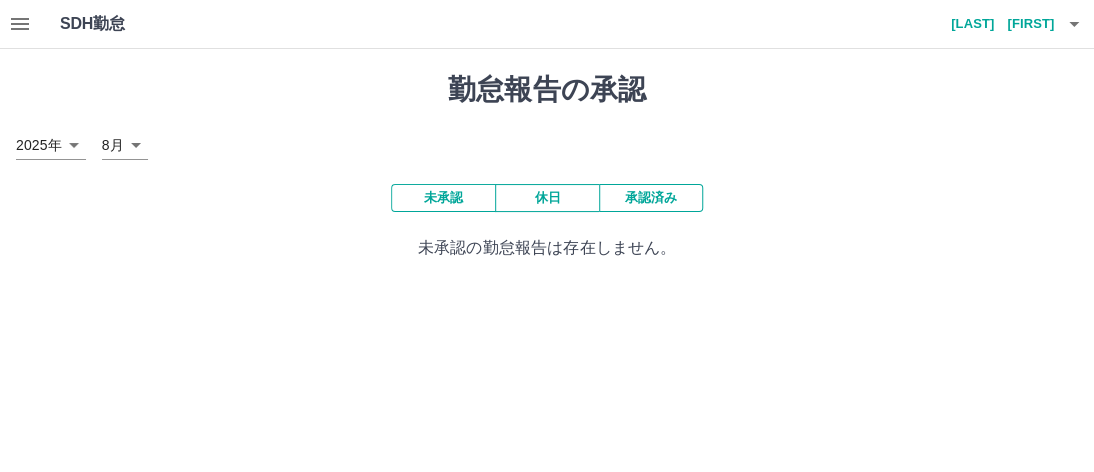 click 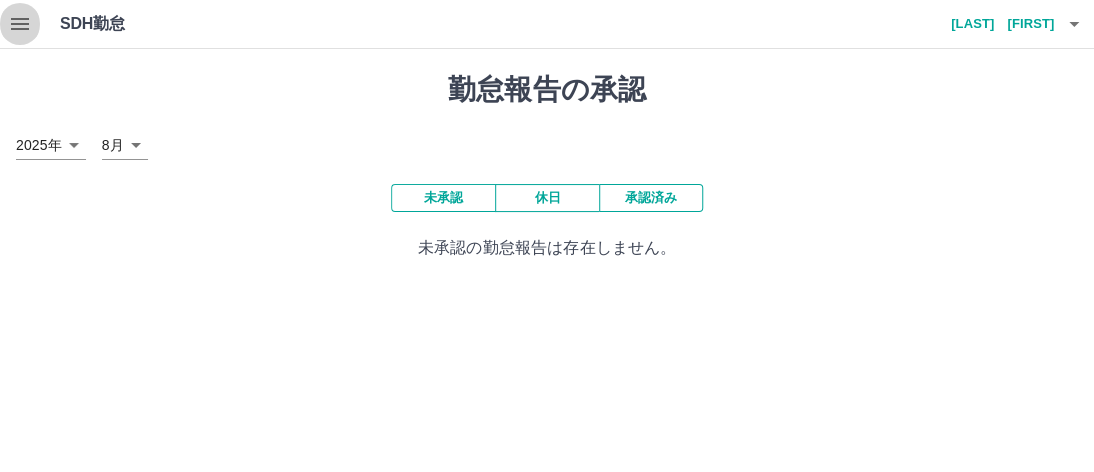 click 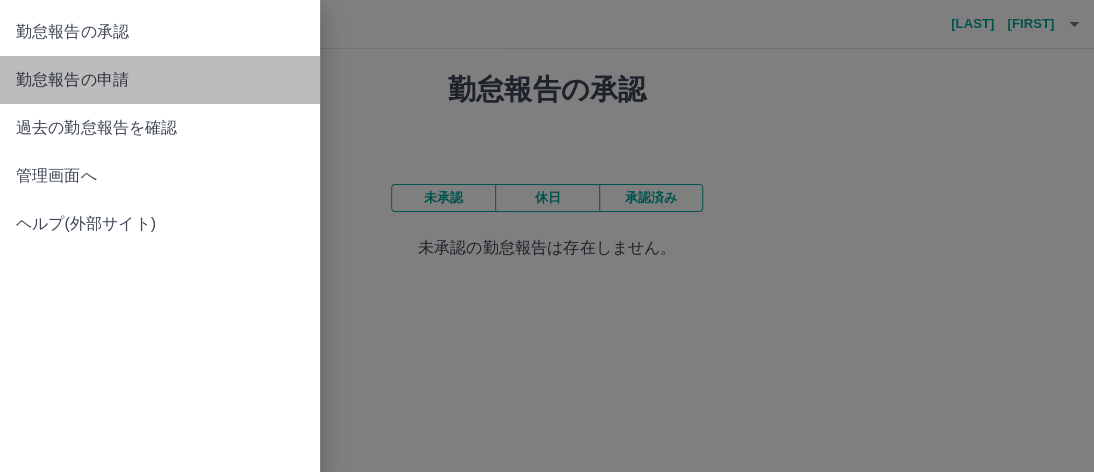 click on "勤怠報告の申請" at bounding box center (160, 80) 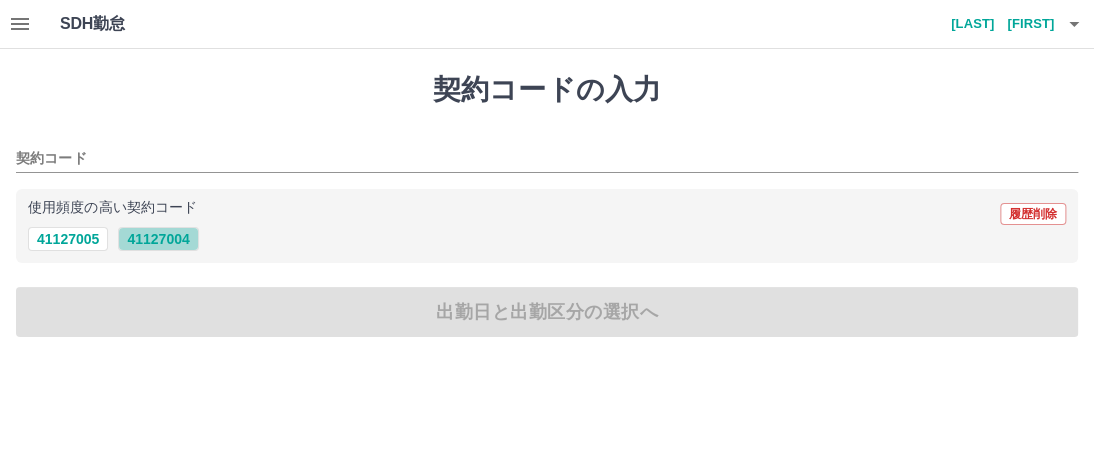 click on "41127004" at bounding box center (158, 239) 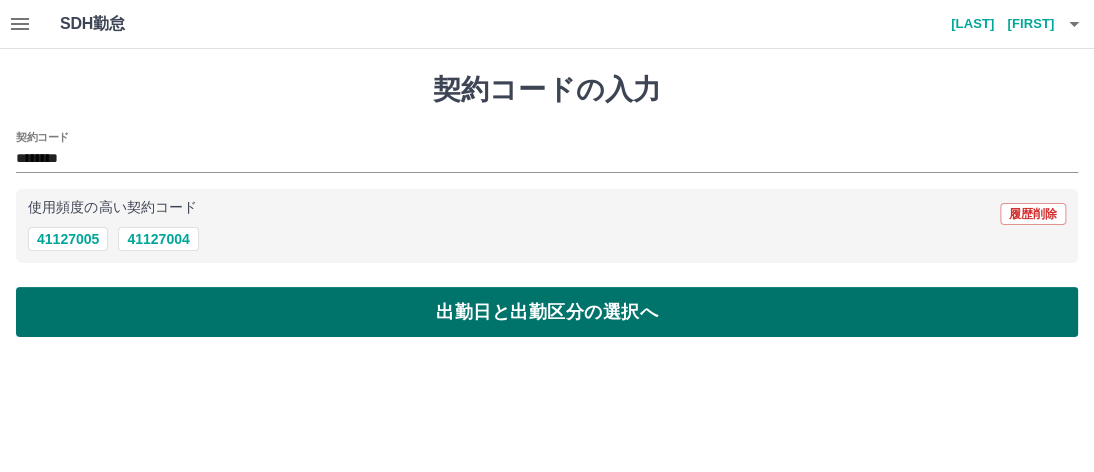 click on "出勤日と出勤区分の選択へ" at bounding box center [547, 312] 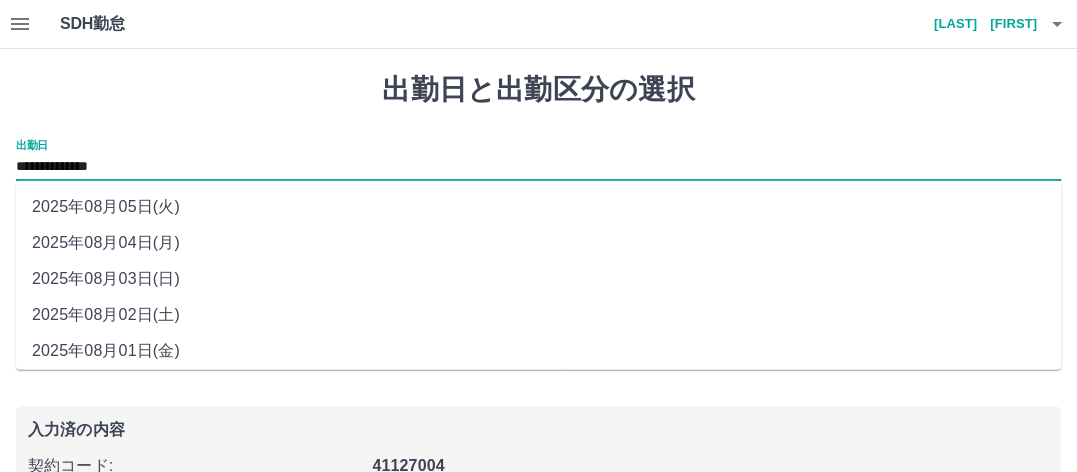 click on "**********" at bounding box center (538, 167) 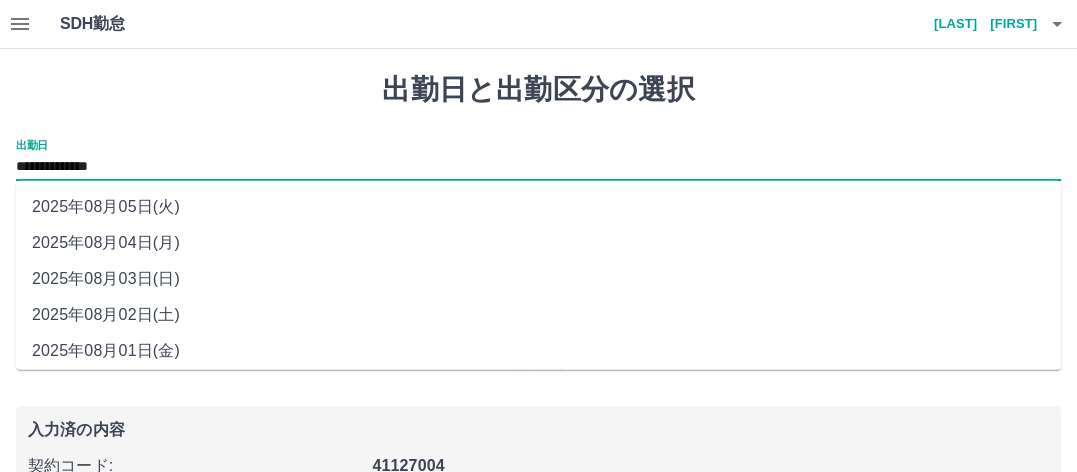 click on "2025年08月05日(火)" at bounding box center (538, 207) 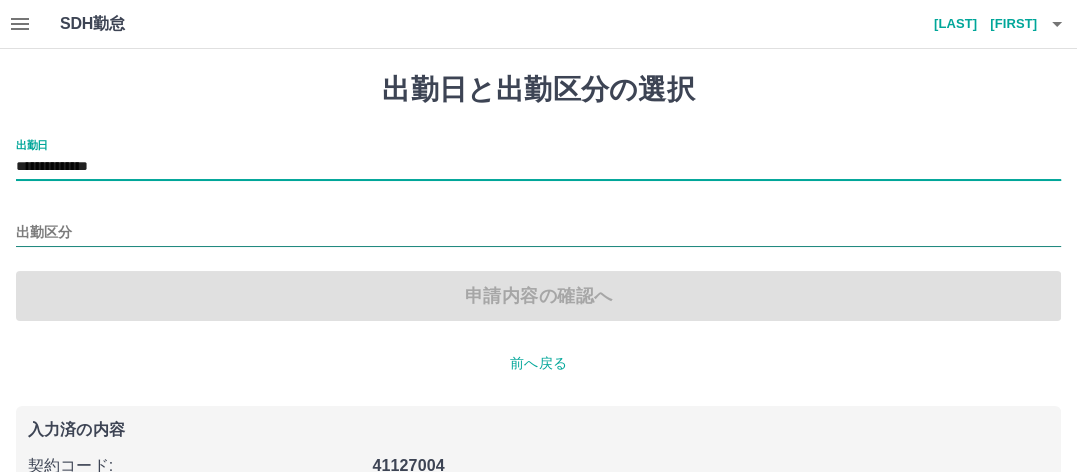 click on "出勤区分" at bounding box center (538, 233) 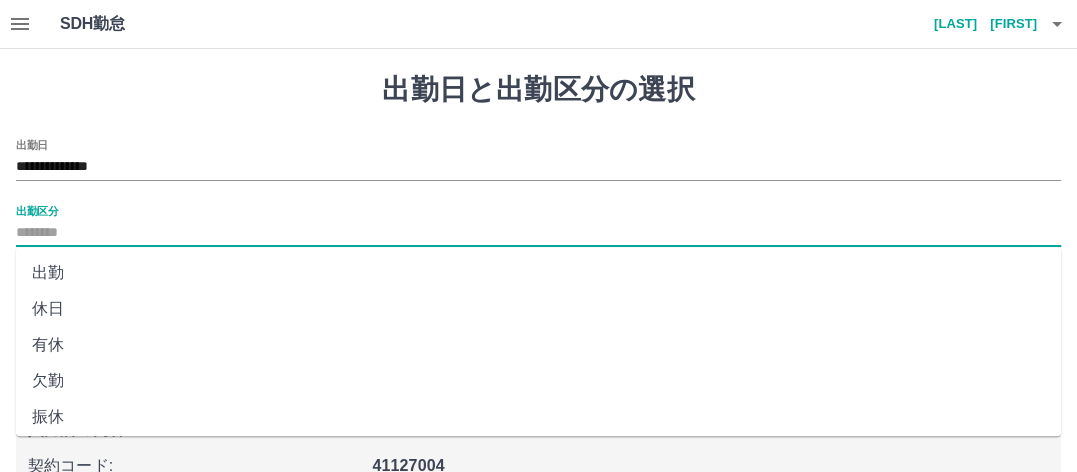 click on "振休" at bounding box center [538, 417] 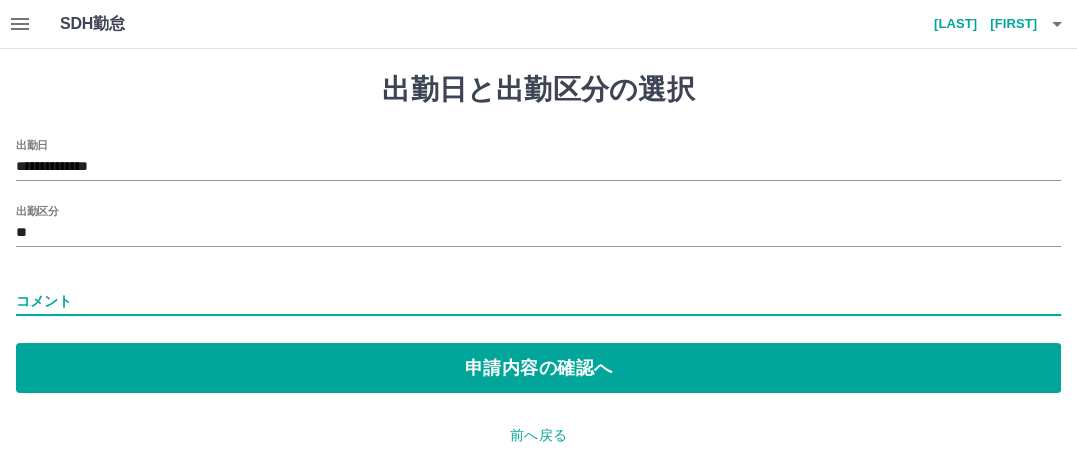click on "コメント" at bounding box center (538, 301) 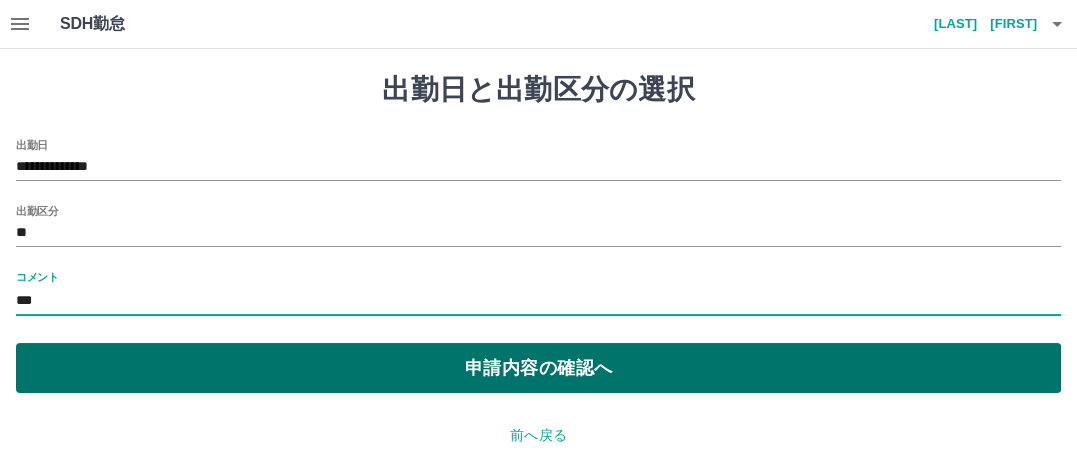 type on "***" 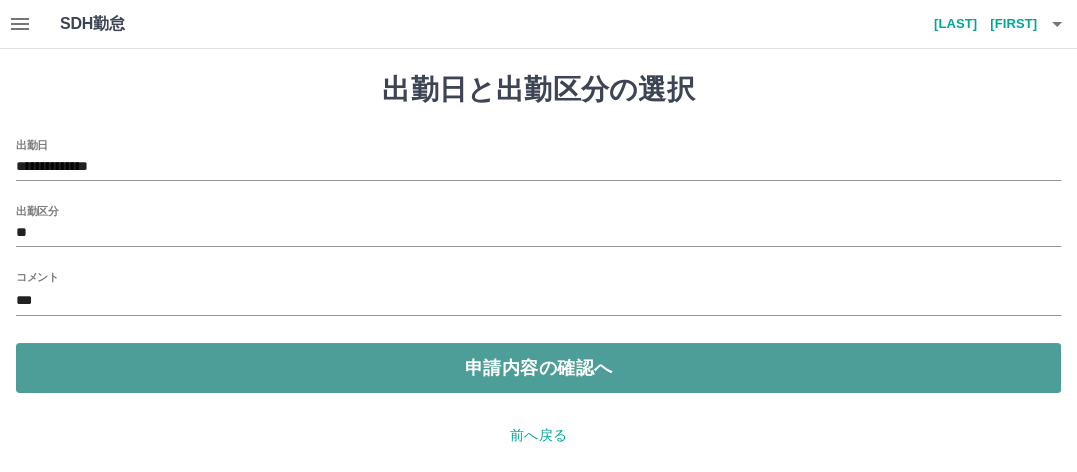 click on "申請内容の確認へ" at bounding box center [538, 368] 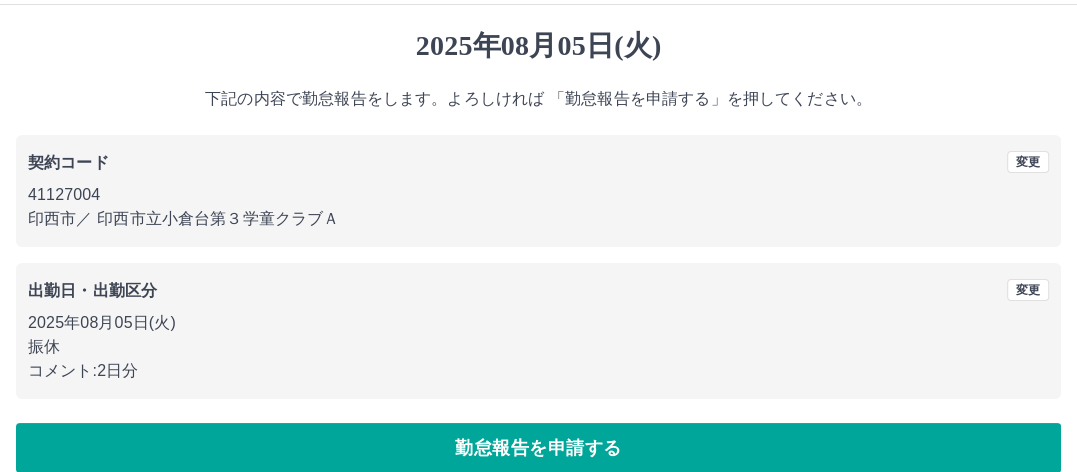 scroll, scrollTop: 68, scrollLeft: 0, axis: vertical 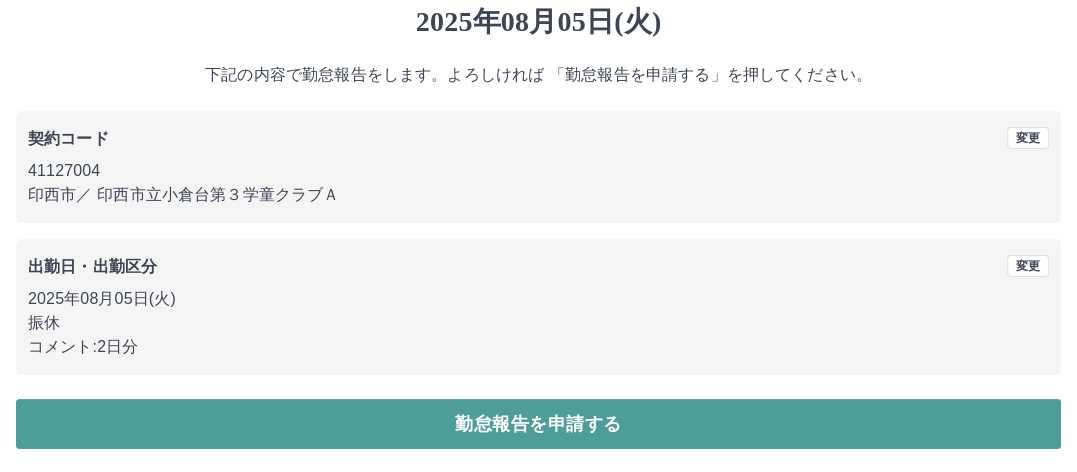 click on "勤怠報告を申請する" at bounding box center (538, 424) 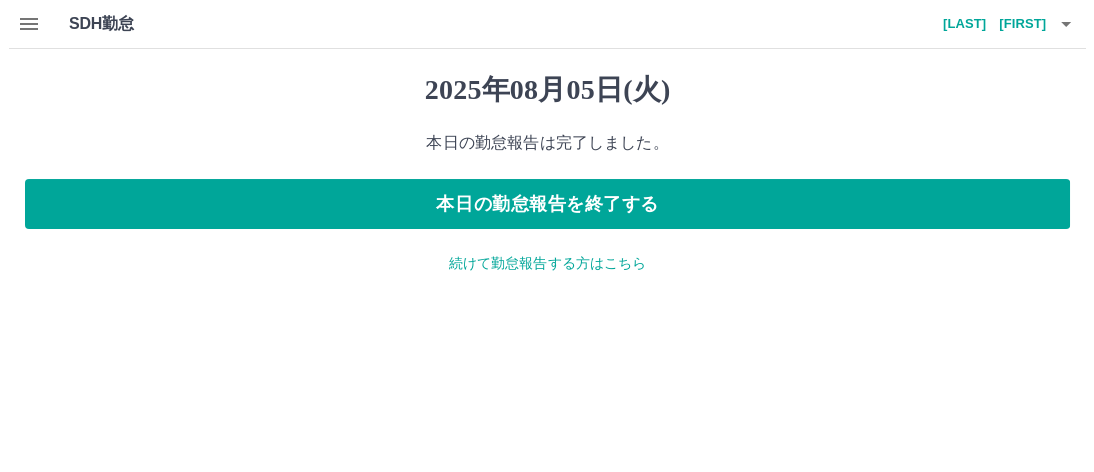 scroll, scrollTop: 0, scrollLeft: 0, axis: both 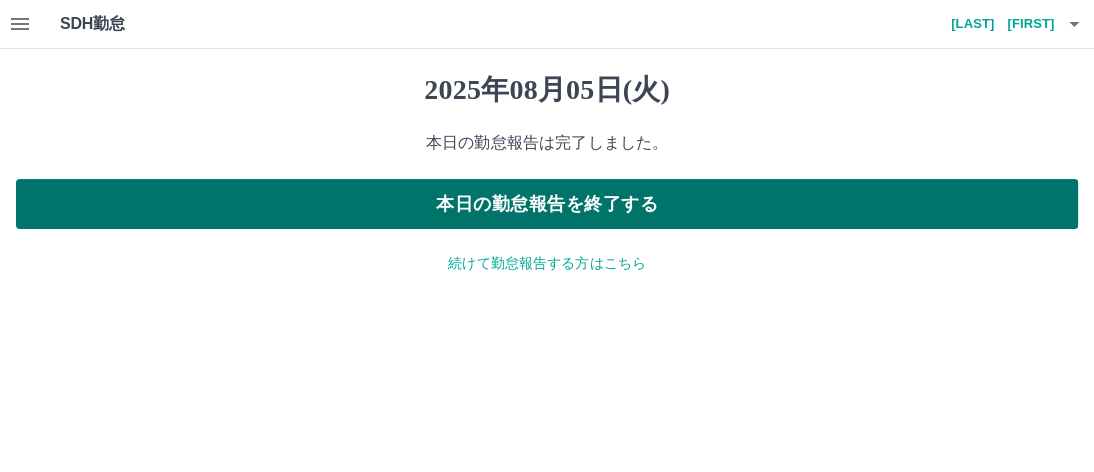 click on "本日の勤怠報告を終了する" at bounding box center [547, 204] 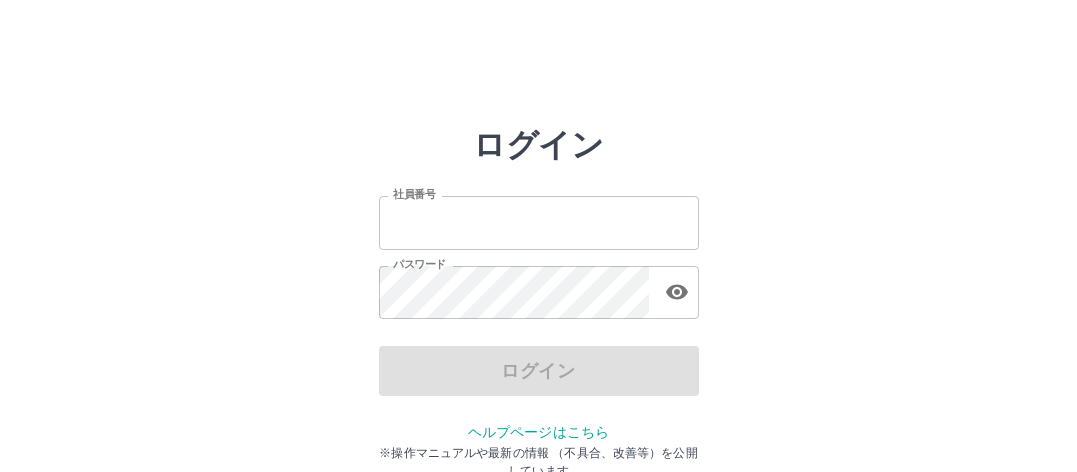scroll, scrollTop: 0, scrollLeft: 0, axis: both 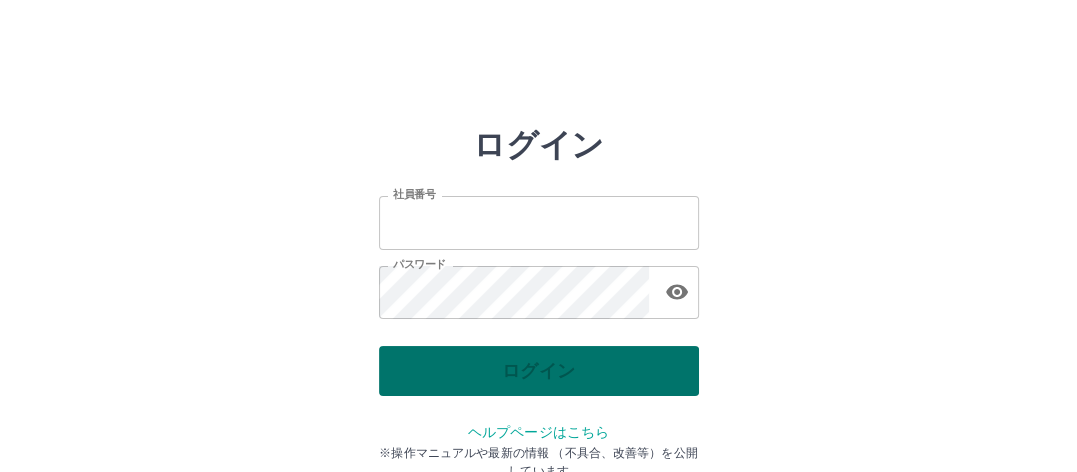 type on "*******" 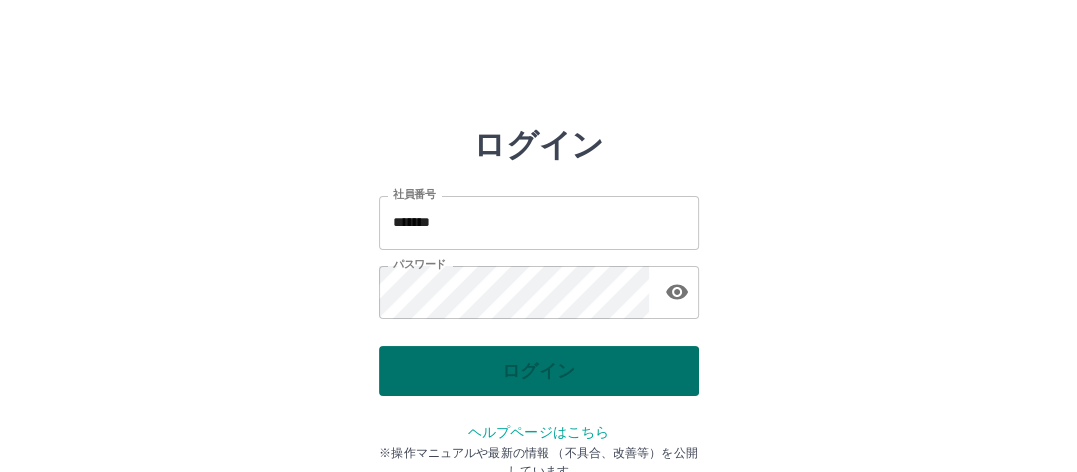click on "ログイン" at bounding box center [539, 371] 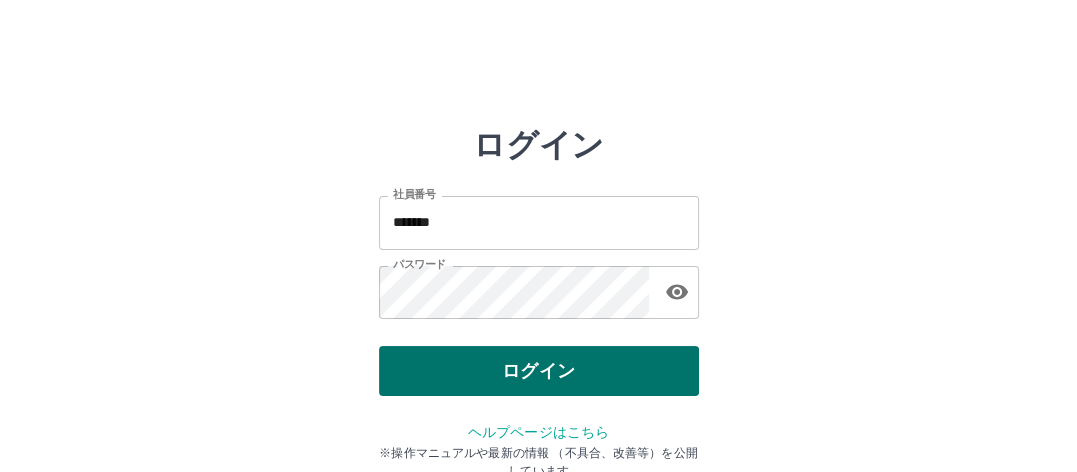 click on "ログイン" at bounding box center (539, 371) 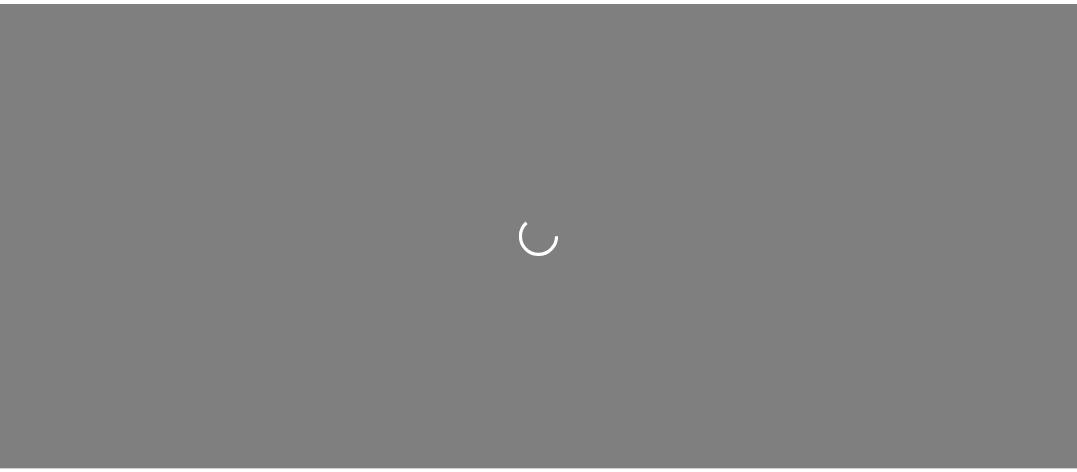 scroll, scrollTop: 0, scrollLeft: 0, axis: both 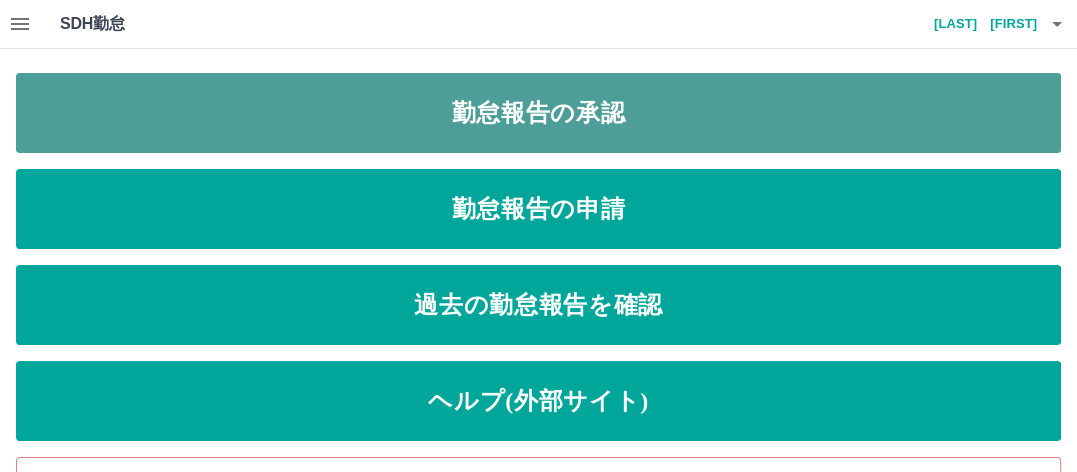 click on "勤怠報告の承認" at bounding box center [538, 113] 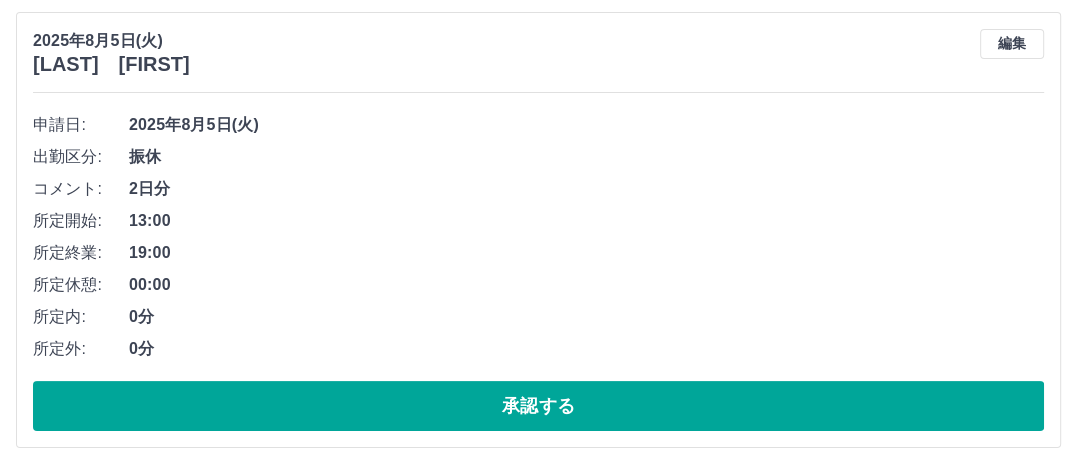 scroll, scrollTop: 226, scrollLeft: 0, axis: vertical 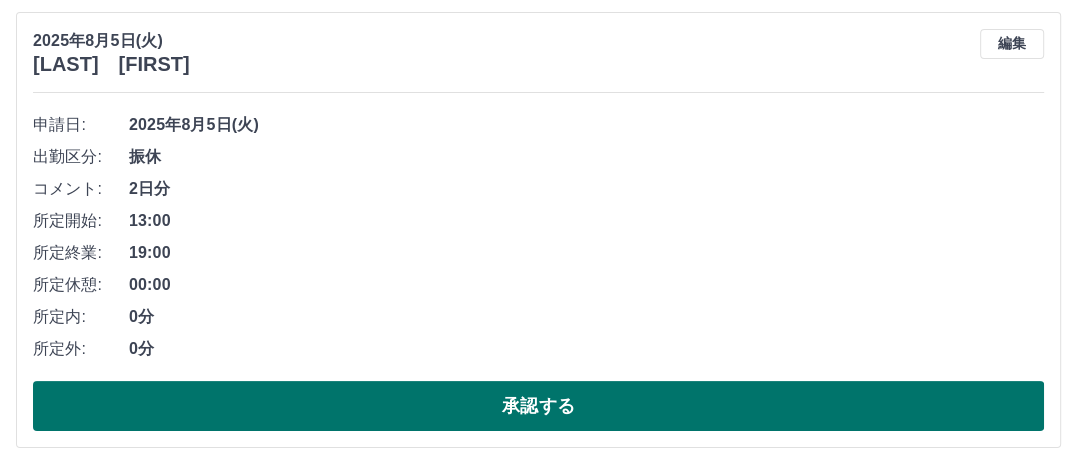 click on "承認する" at bounding box center (538, 406) 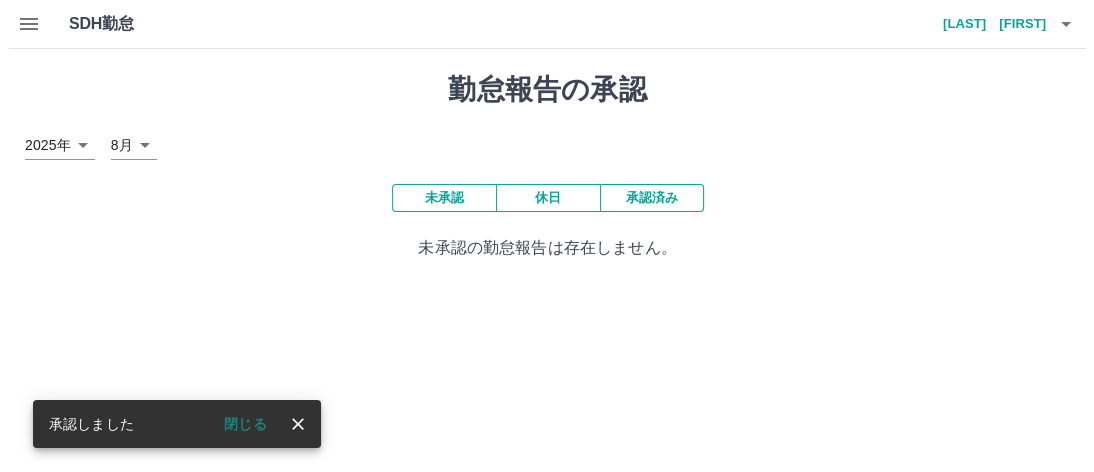 scroll, scrollTop: 0, scrollLeft: 0, axis: both 